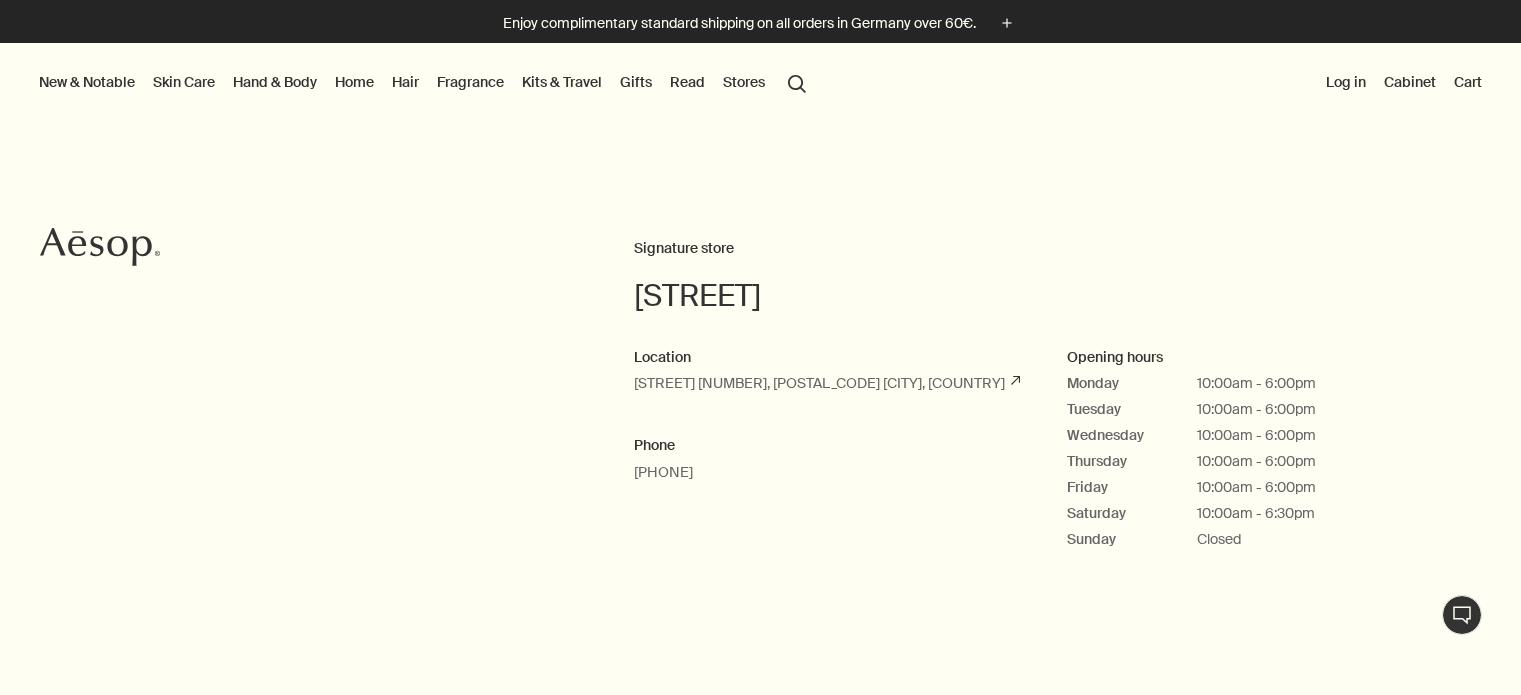 scroll, scrollTop: 0, scrollLeft: 0, axis: both 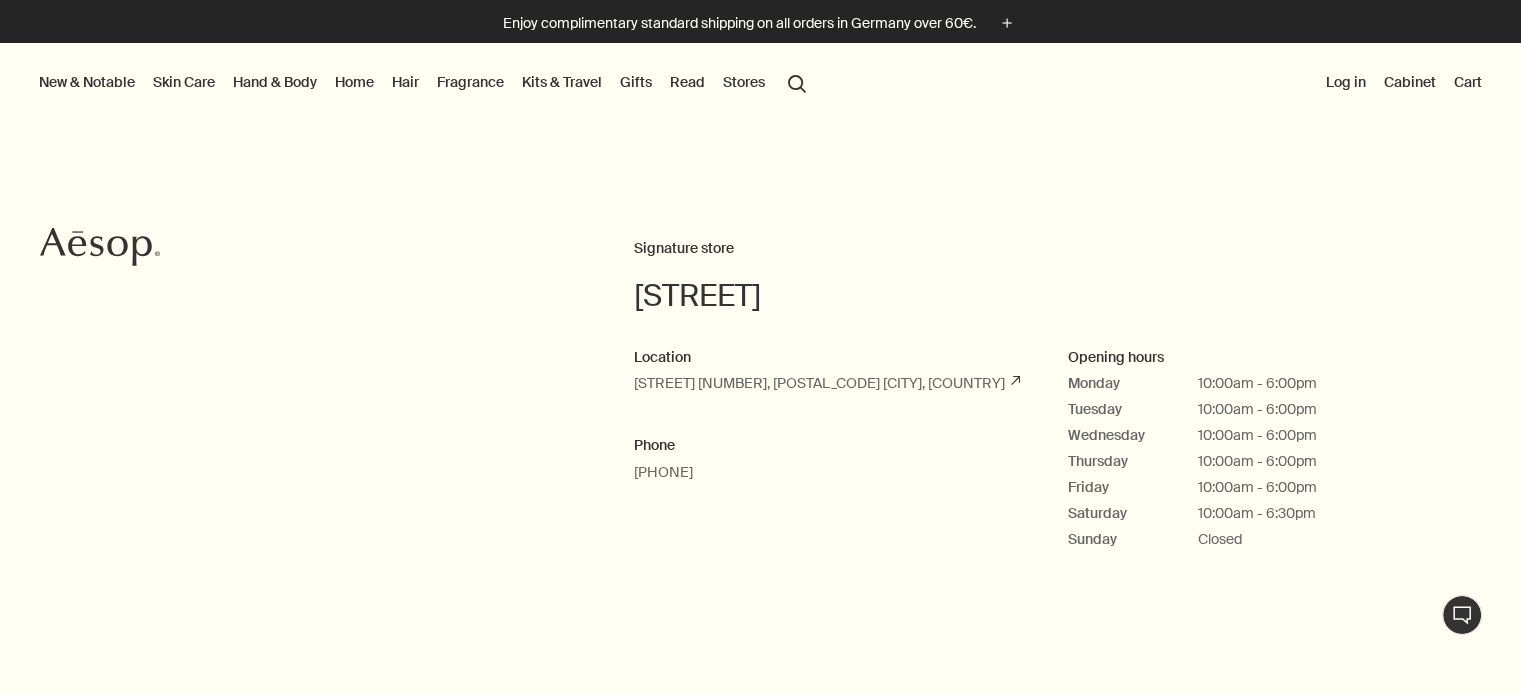 click on "Hand & Body" at bounding box center [275, 82] 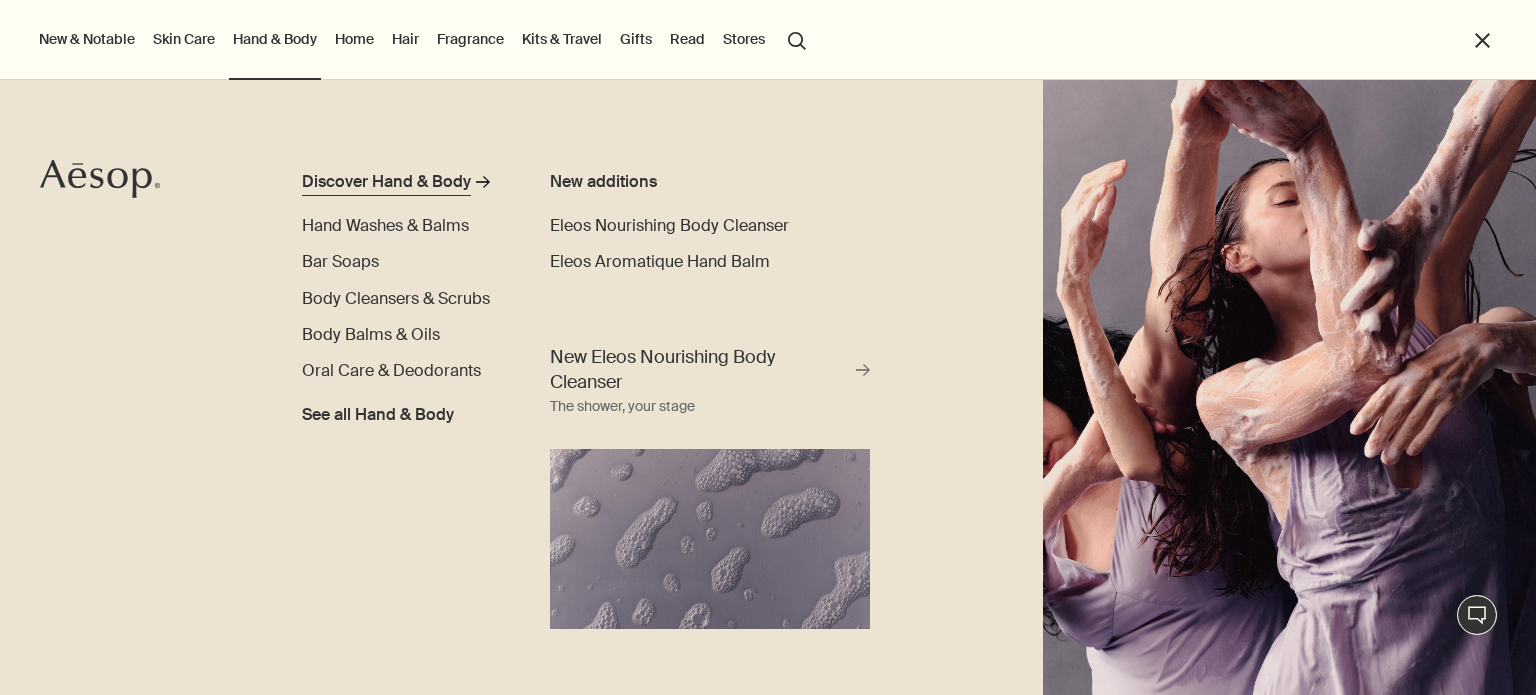 click on "Discover Hand & Body" at bounding box center (386, 182) 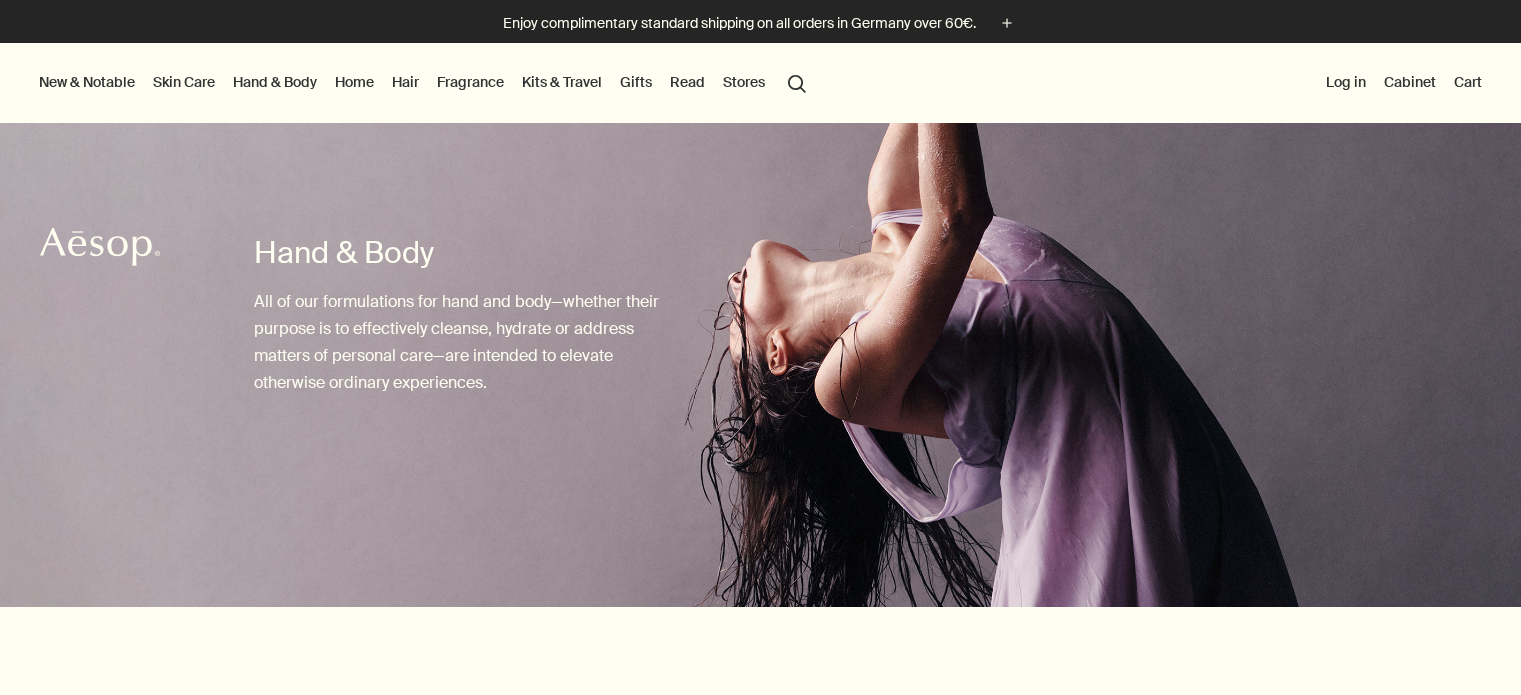 scroll, scrollTop: 300, scrollLeft: 0, axis: vertical 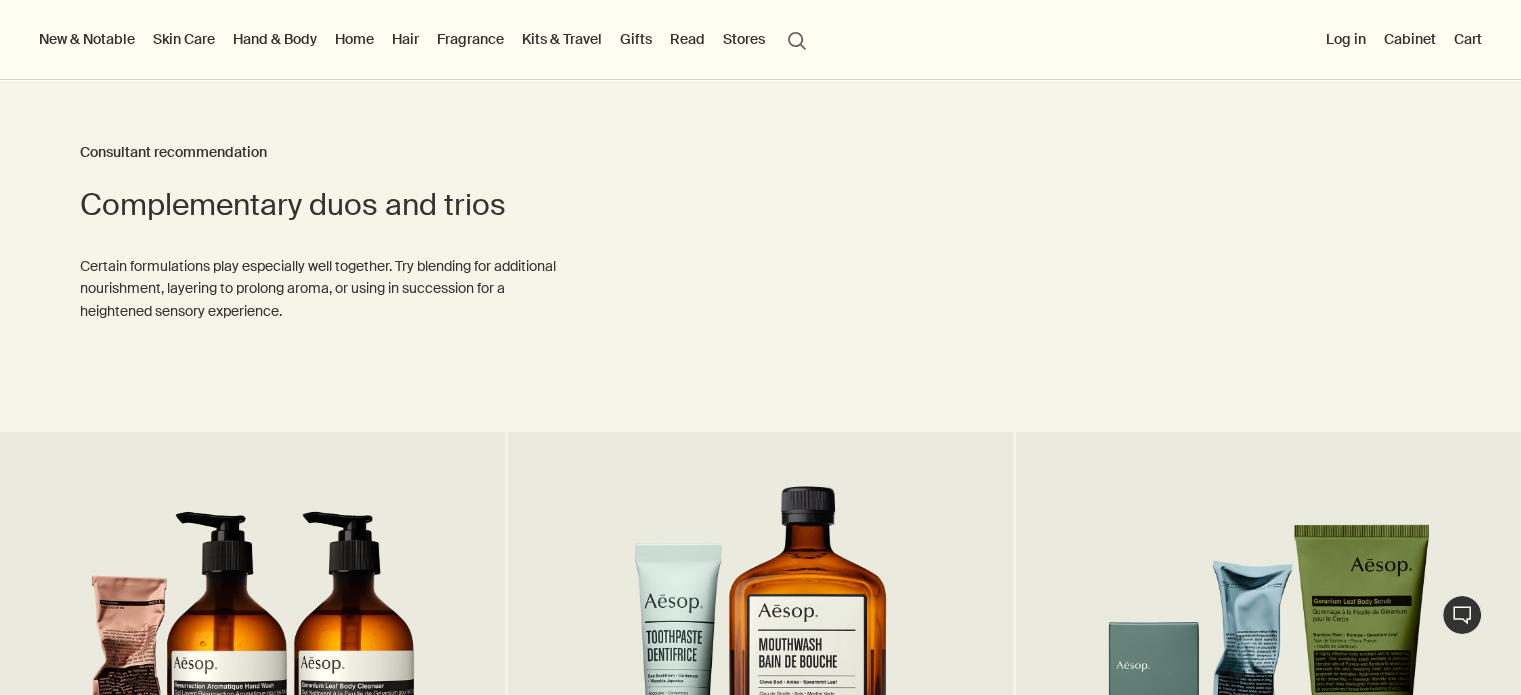 click on "Hand & Body" at bounding box center (275, 39) 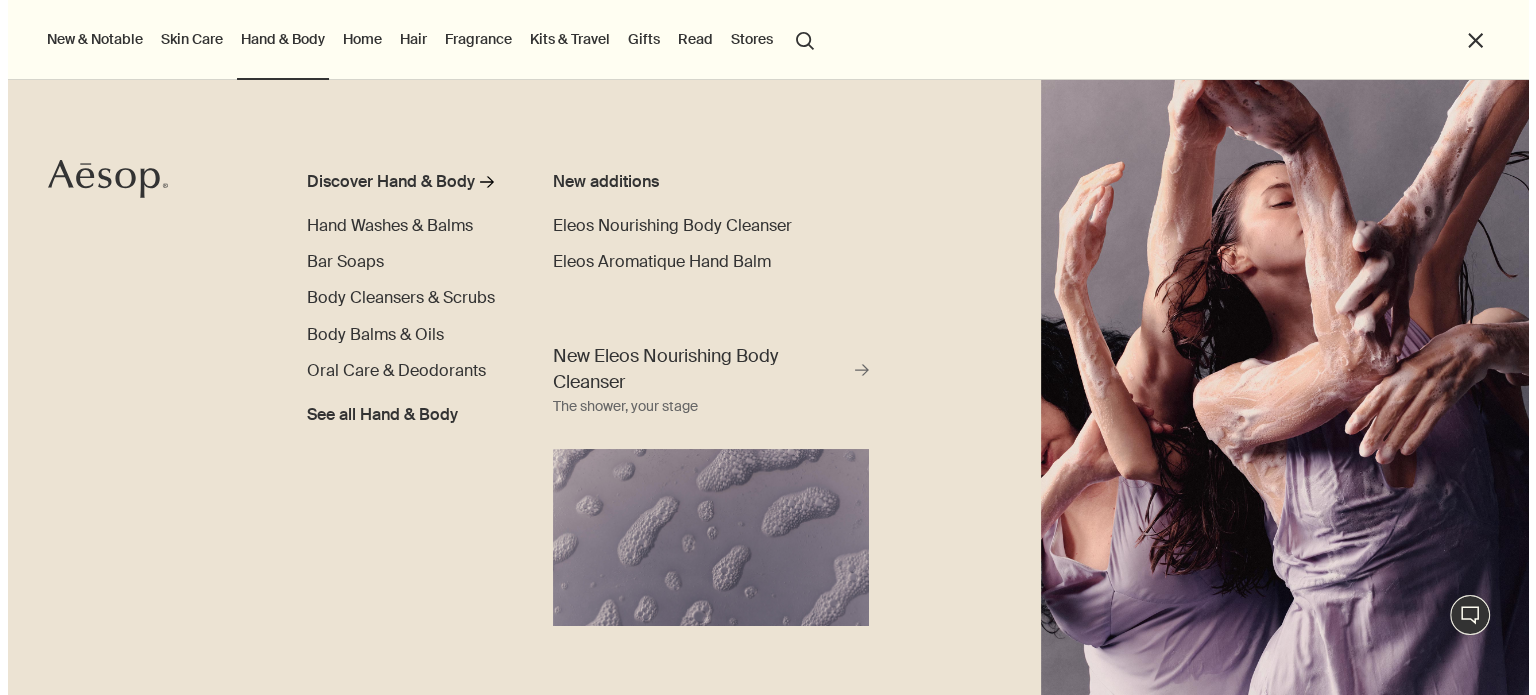 scroll, scrollTop: 4212, scrollLeft: 0, axis: vertical 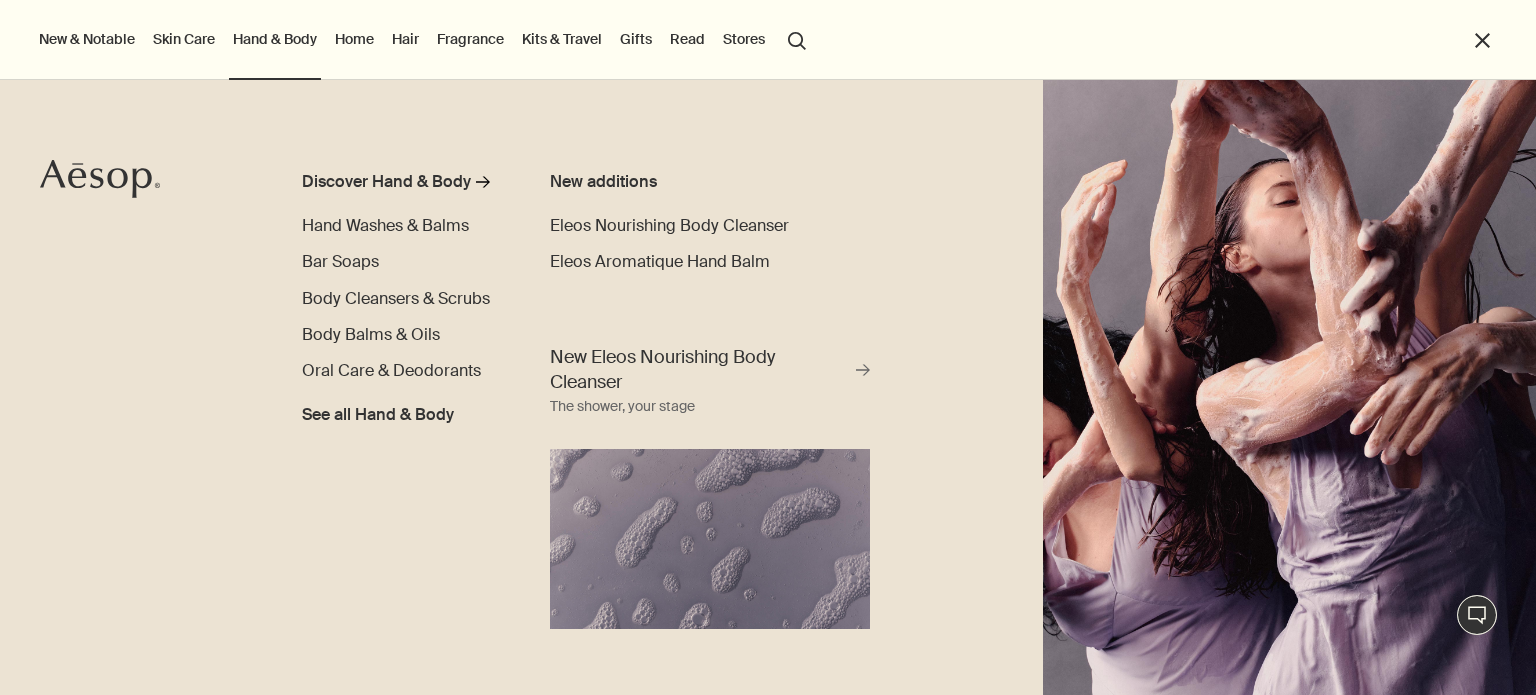 click on "Hand & Body" at bounding box center [275, 39] 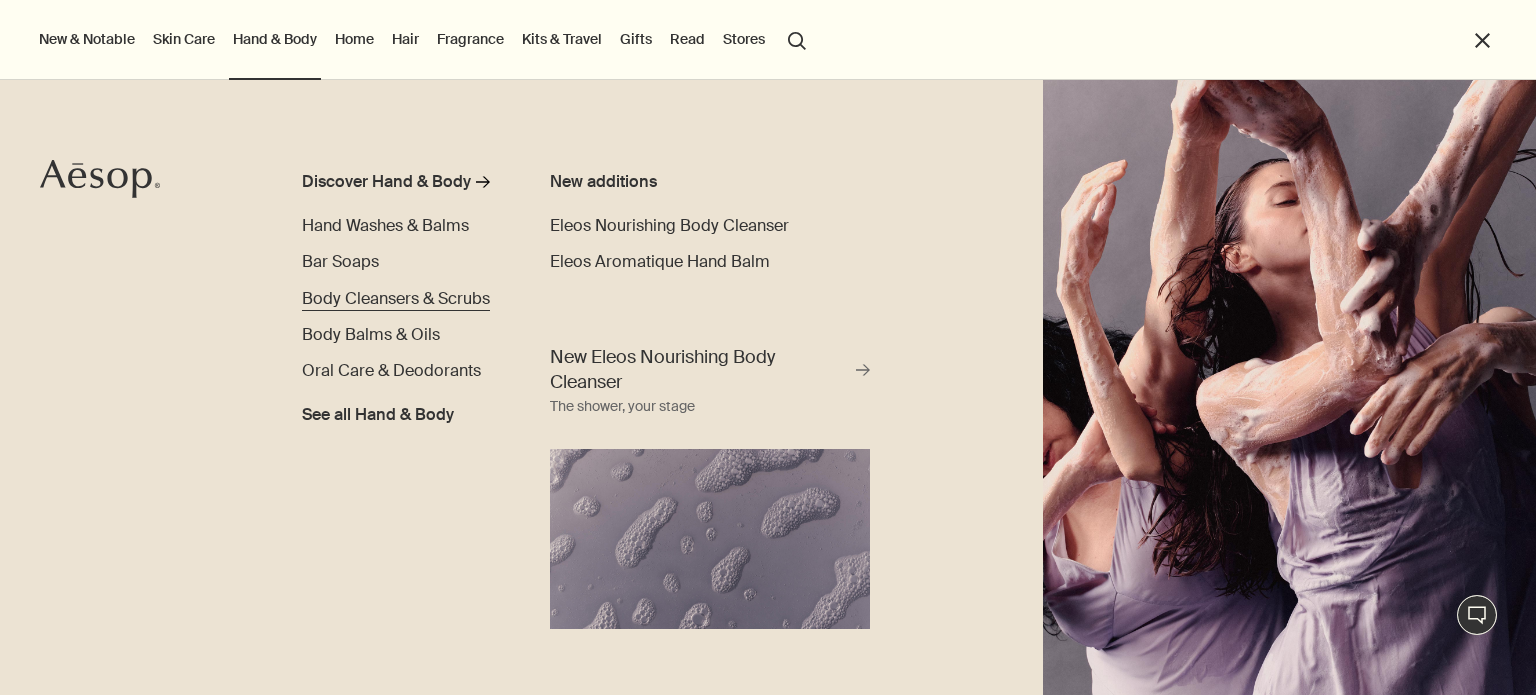 click on "Body Cleansers & Scrubs" at bounding box center [396, 298] 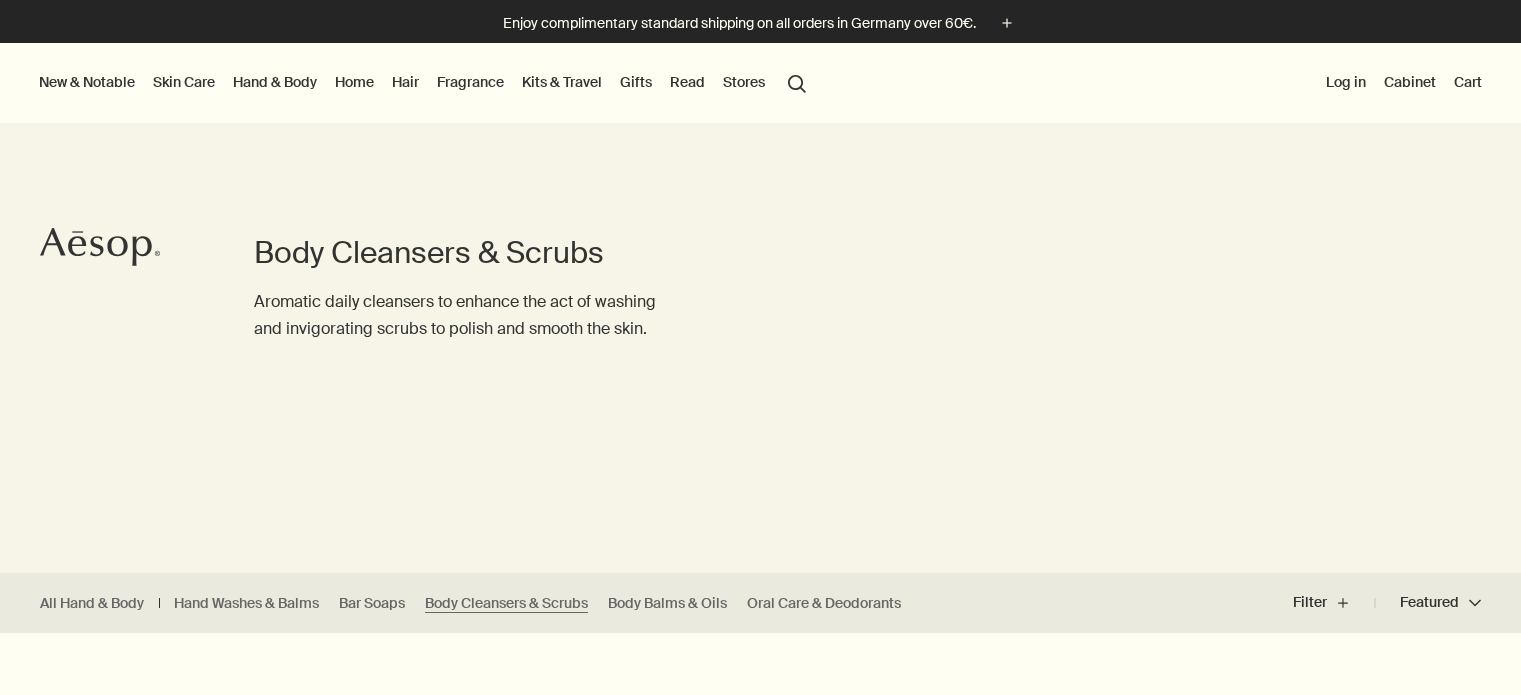scroll, scrollTop: 0, scrollLeft: 0, axis: both 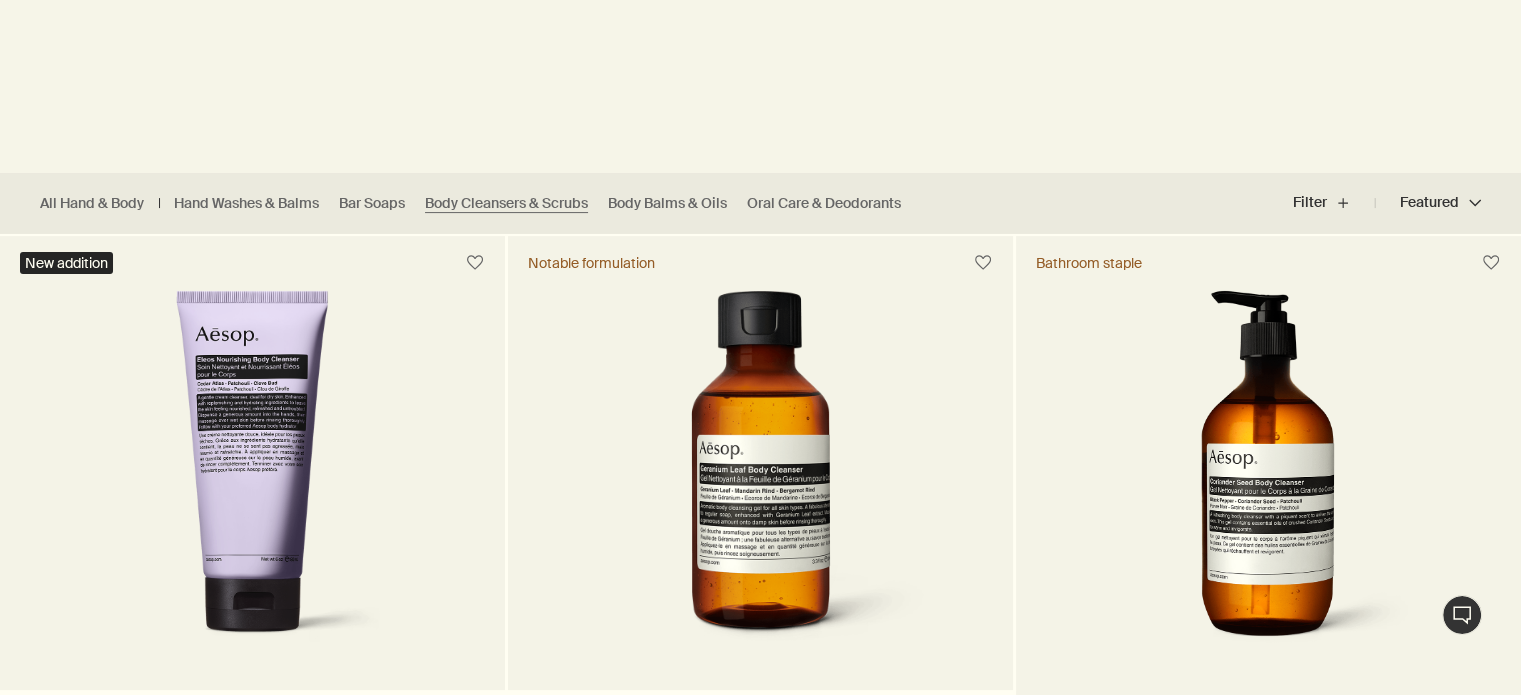 click at bounding box center [1268, 475] 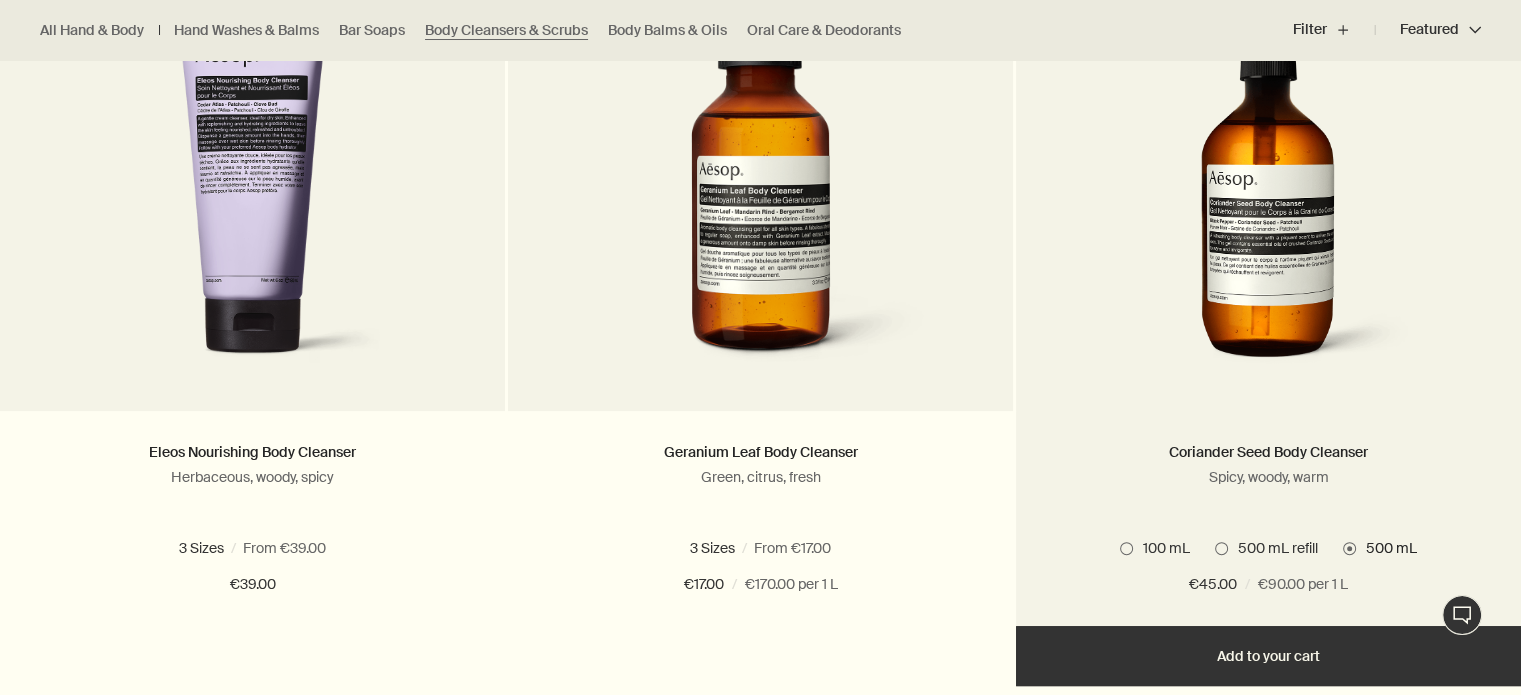 scroll, scrollTop: 700, scrollLeft: 0, axis: vertical 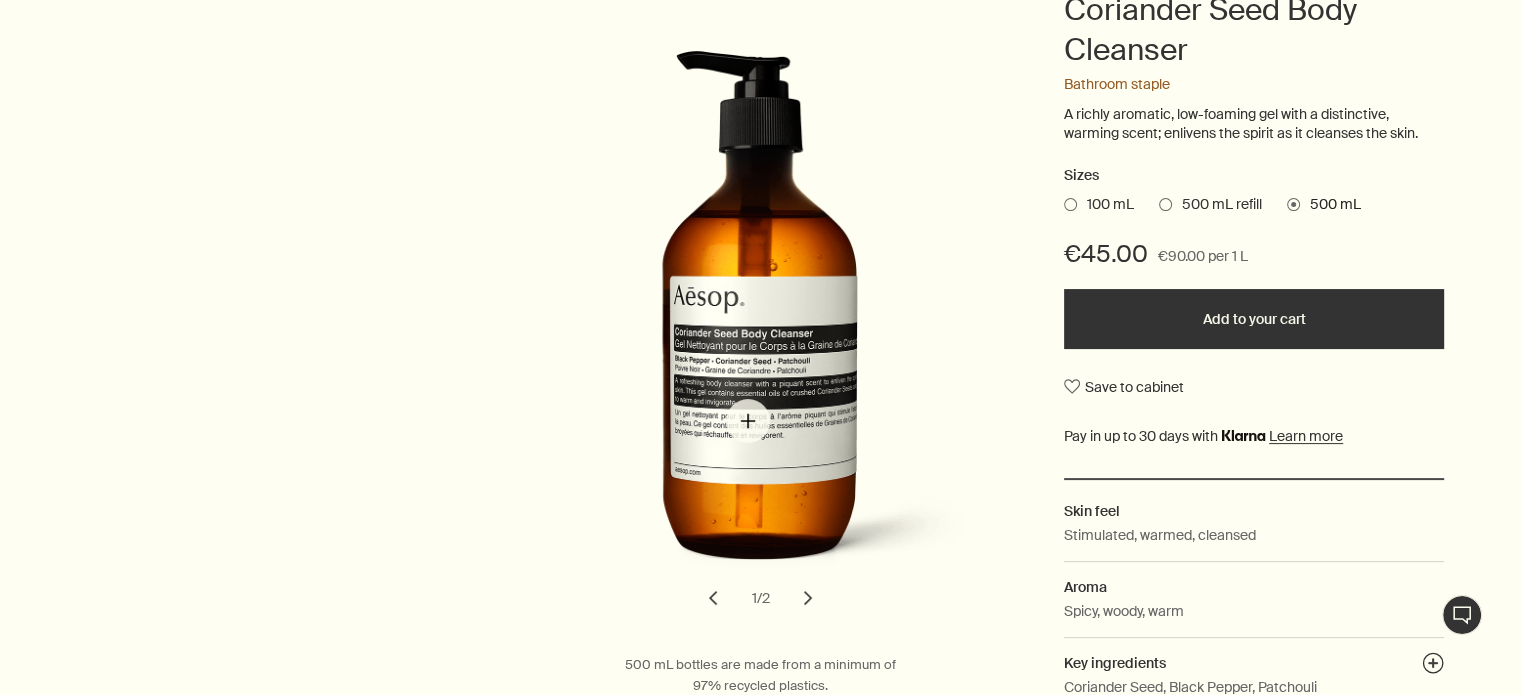 click at bounding box center [767, 322] 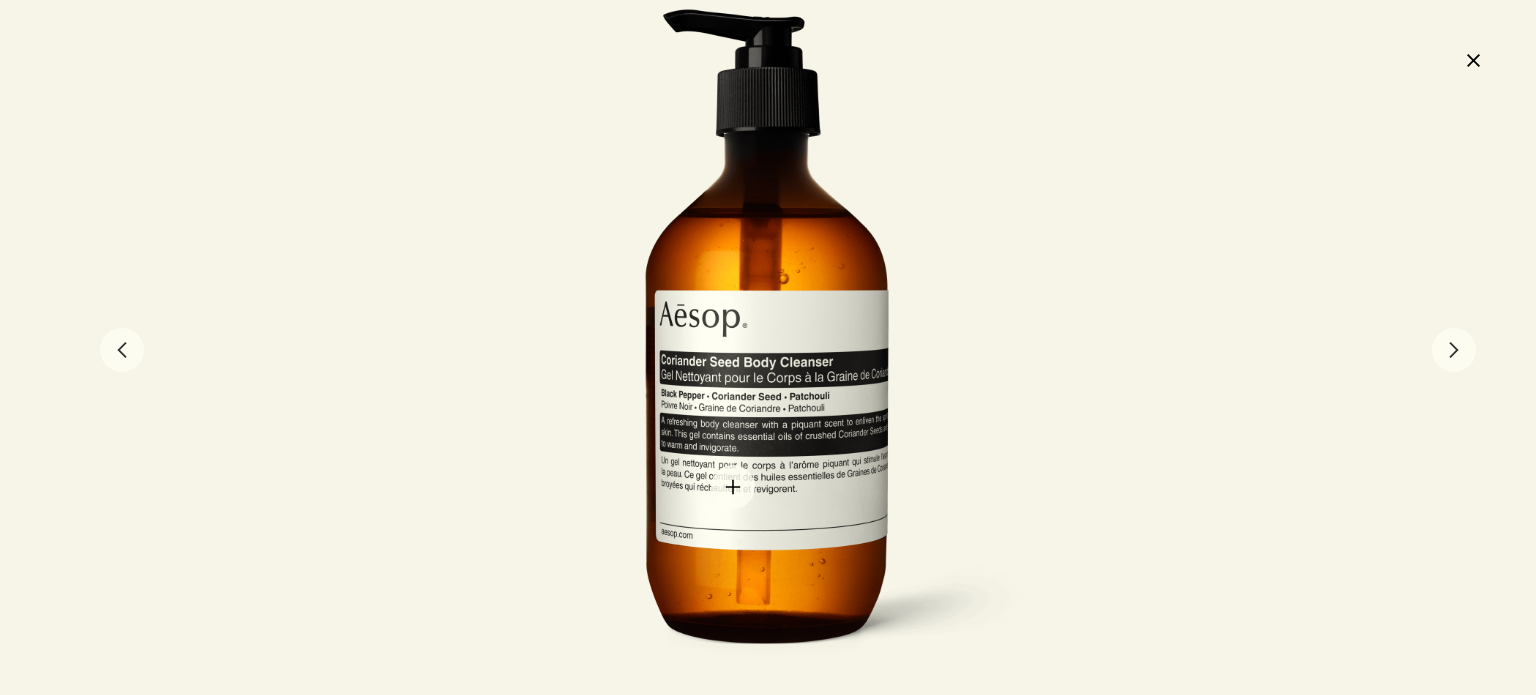 click at bounding box center [768, 348] 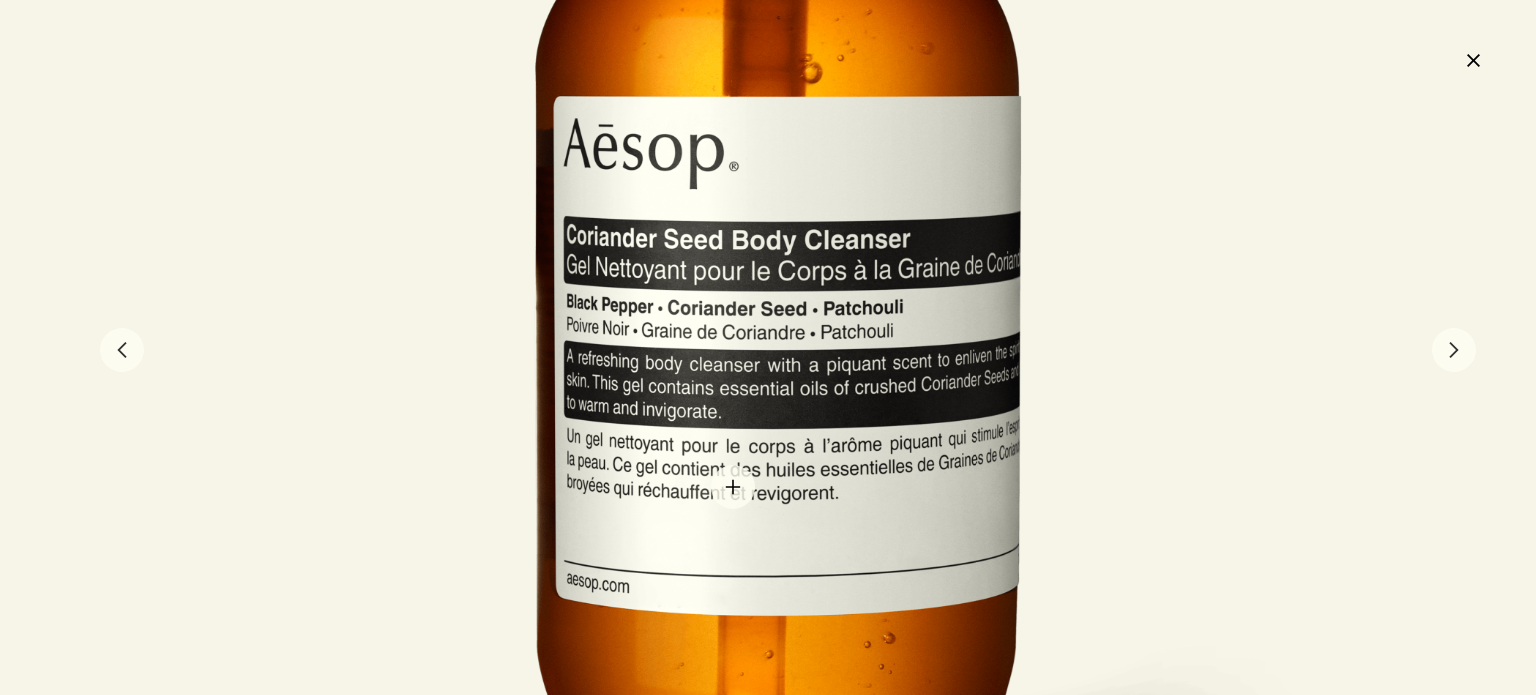 click at bounding box center (781, 211) 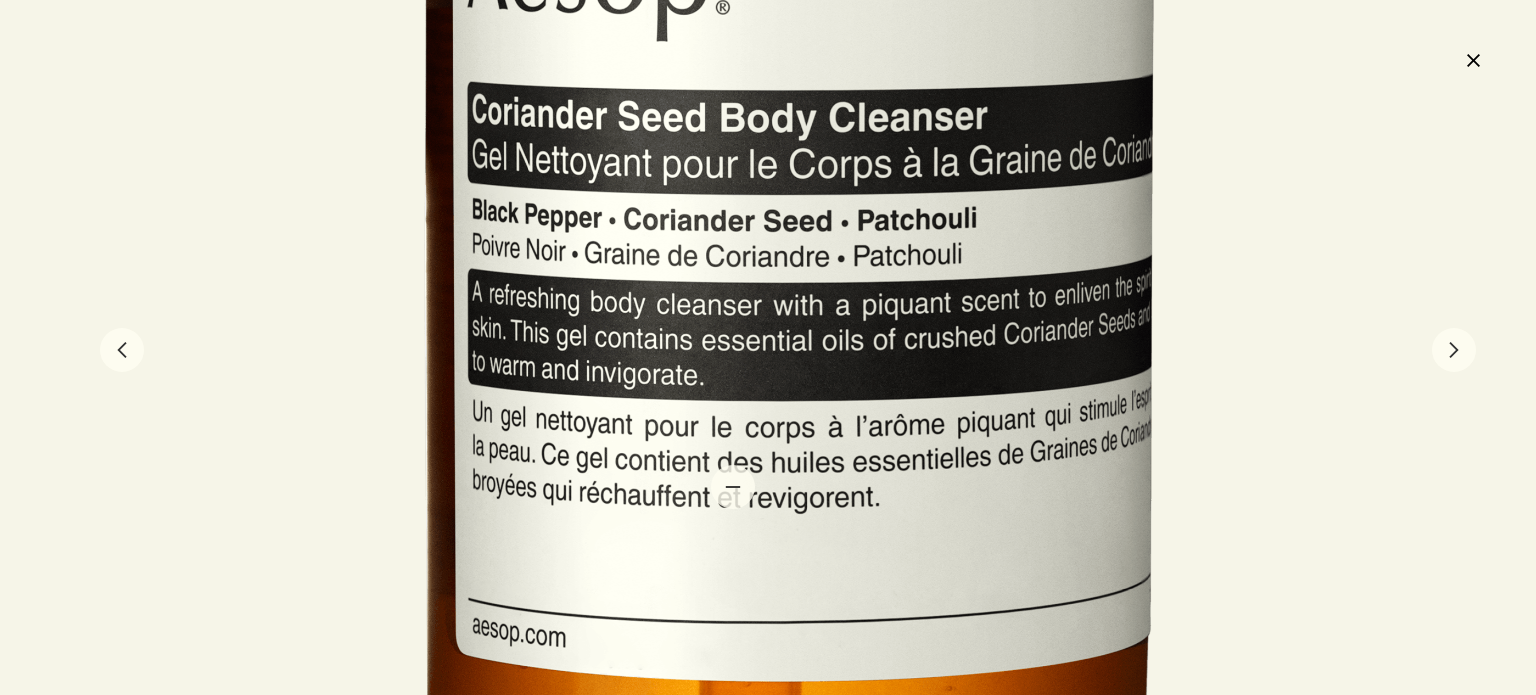 click at bounding box center (793, 75) 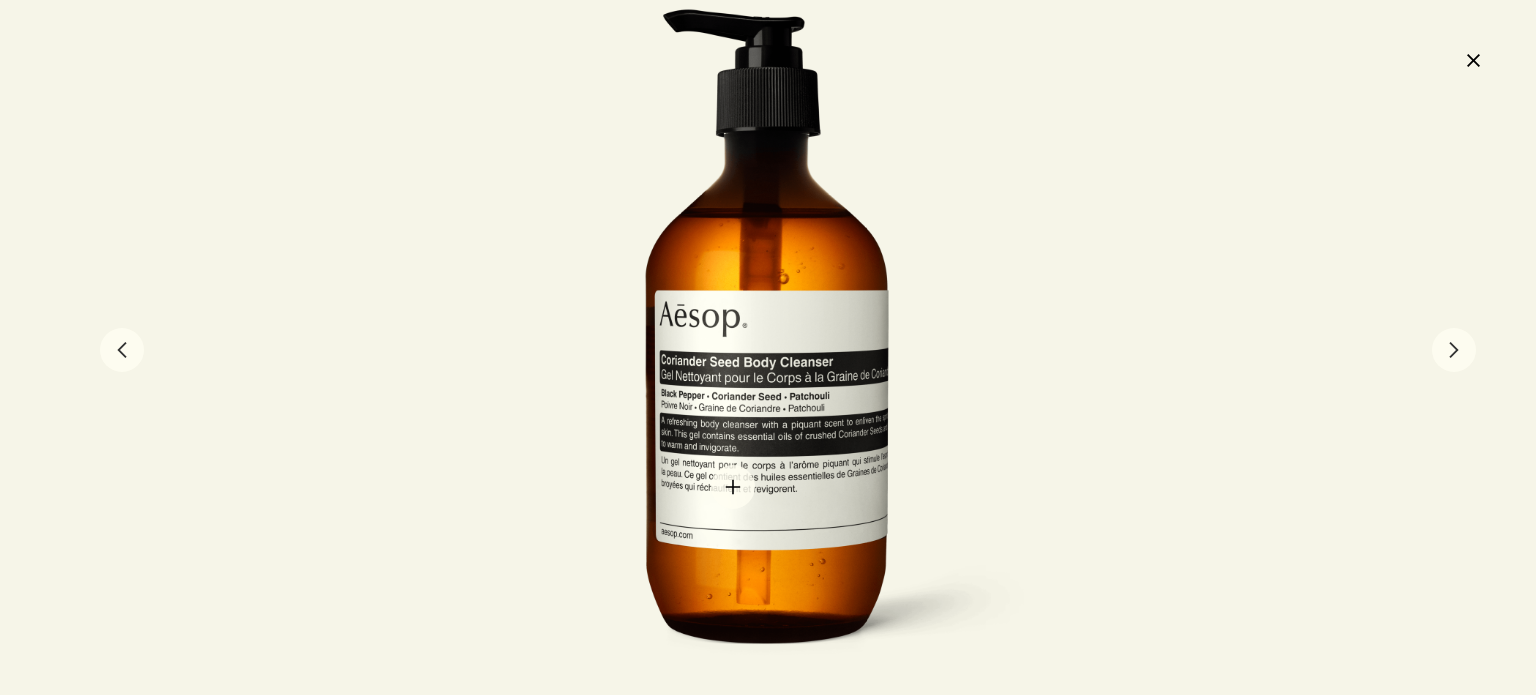 click at bounding box center [768, 348] 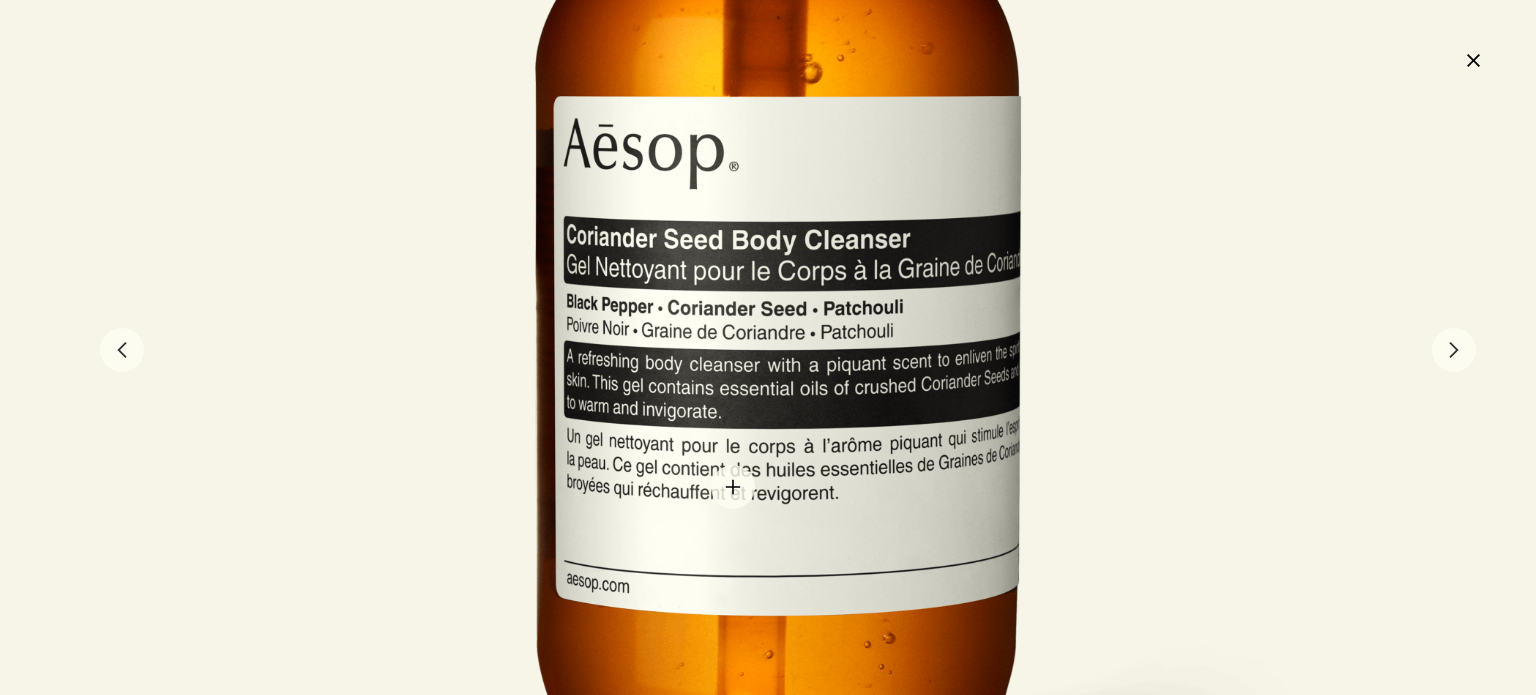 click at bounding box center [781, 211] 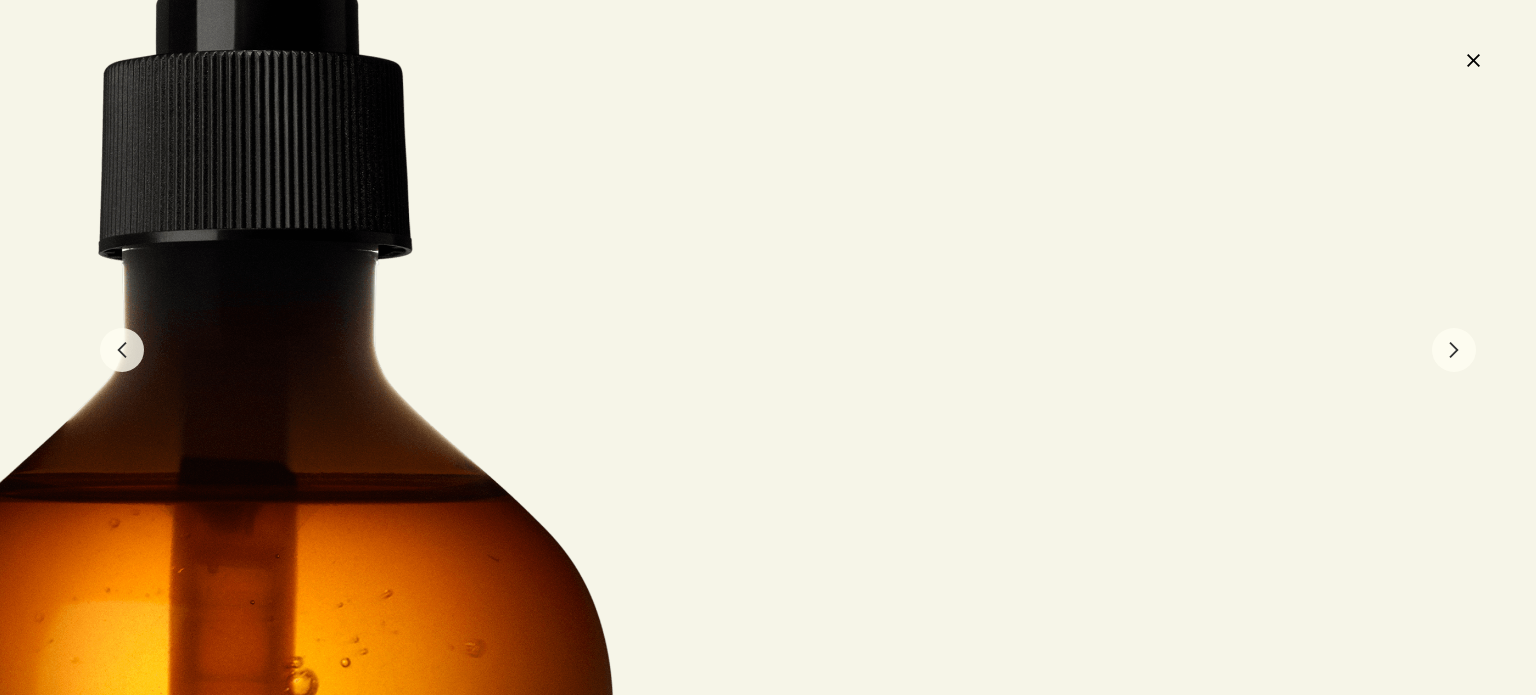 click on "close" at bounding box center (1473, 60) 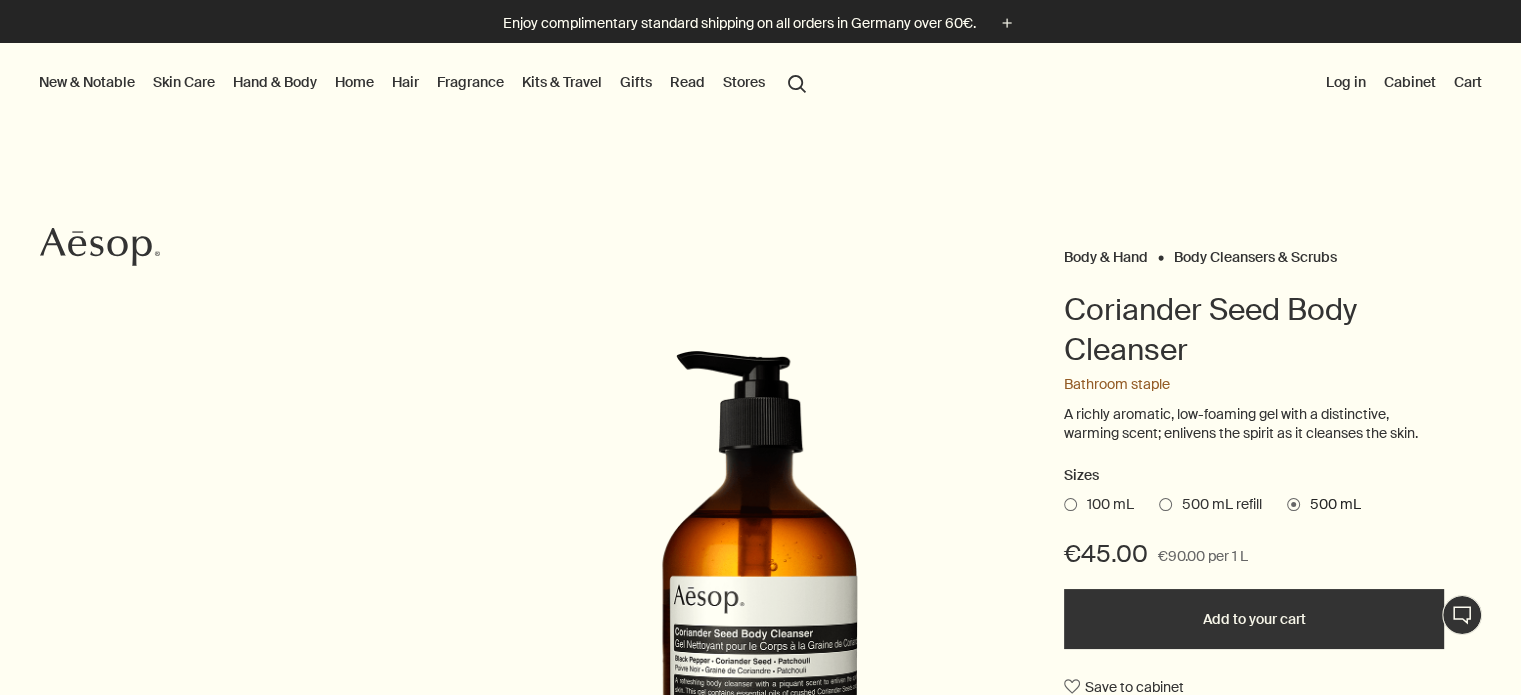 click on "500 mL refill" at bounding box center (1217, 505) 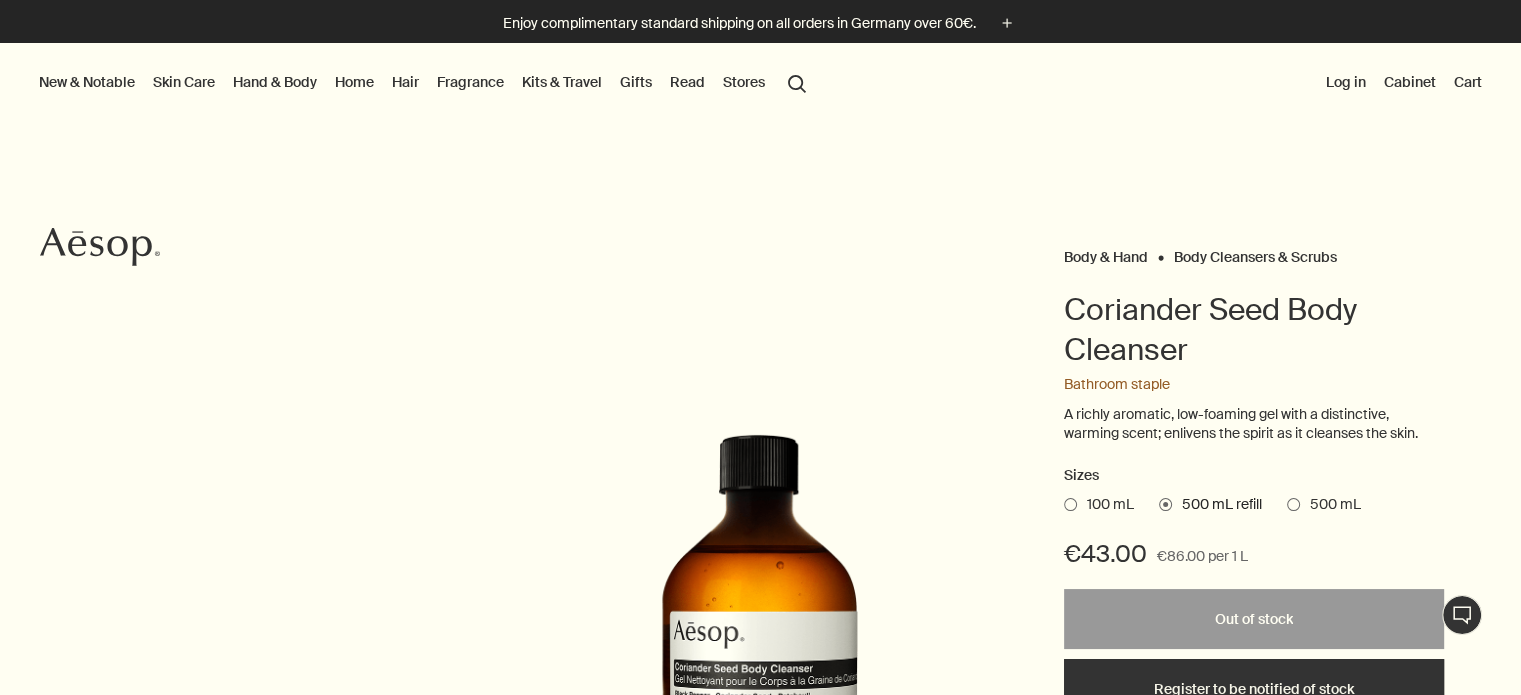 click on "500 mL" at bounding box center (1330, 505) 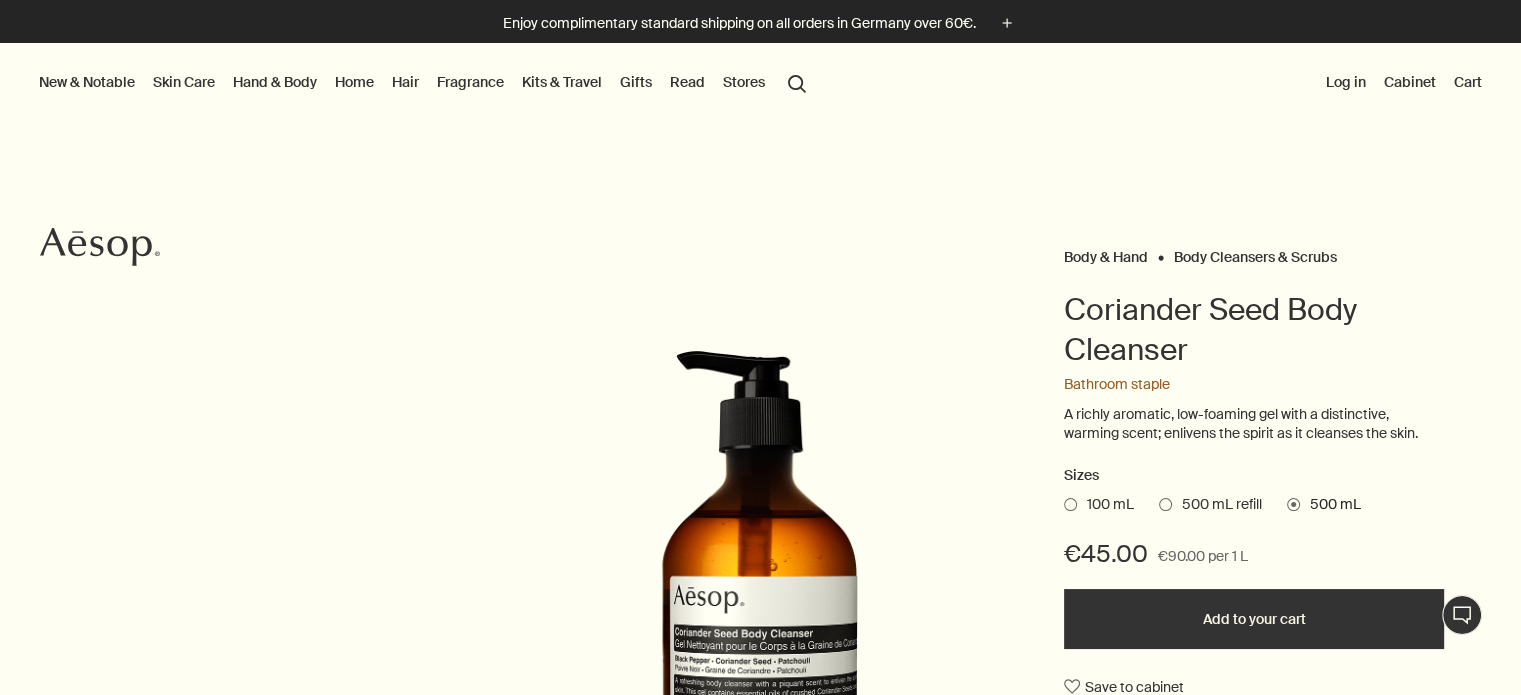 click on "Add to your cart" at bounding box center [1254, 619] 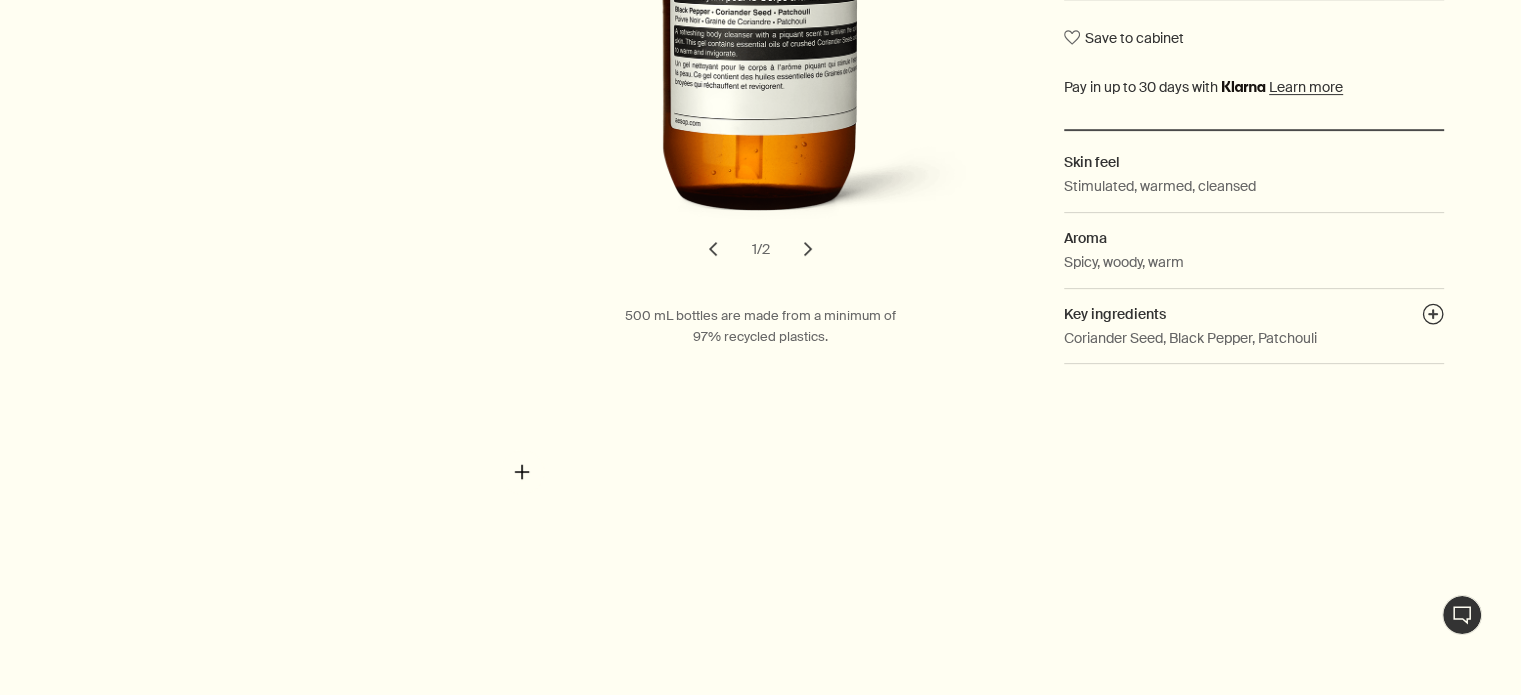 scroll, scrollTop: 700, scrollLeft: 0, axis: vertical 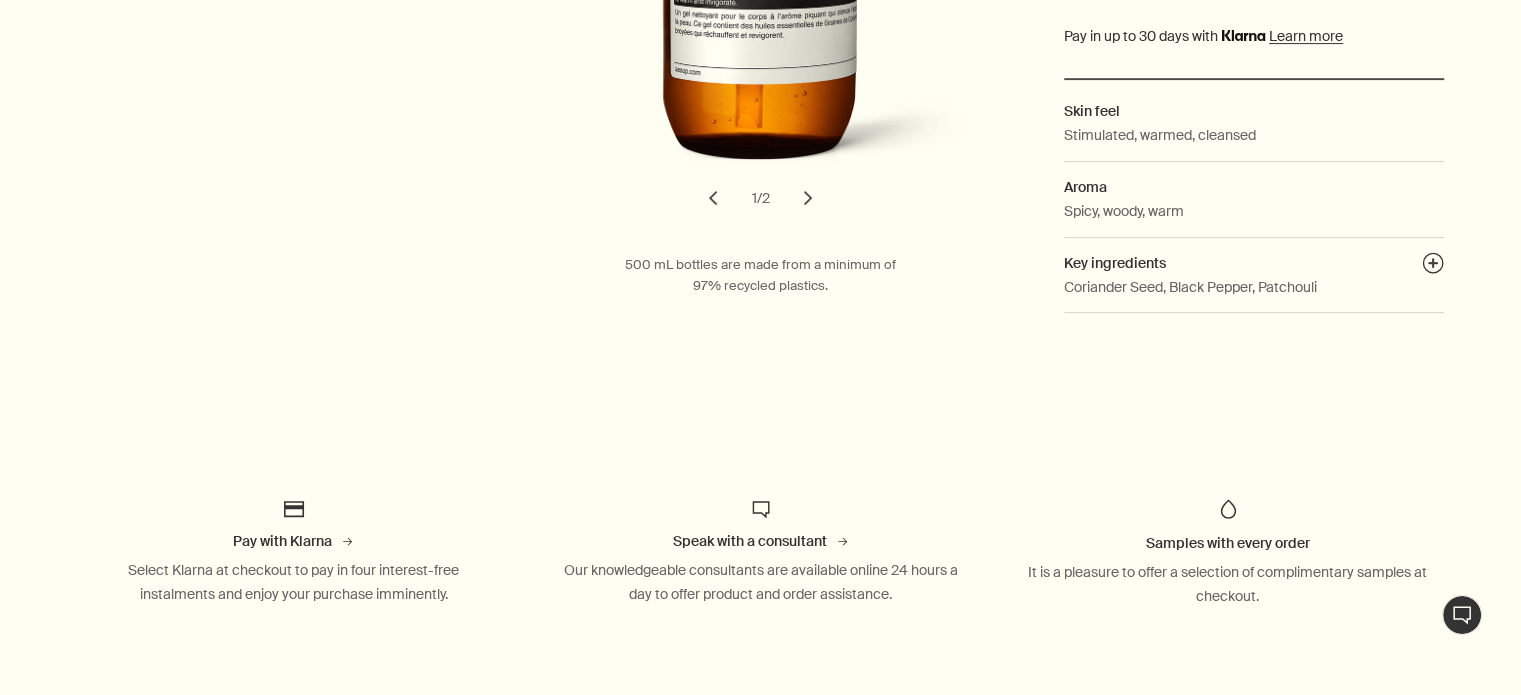 click on "chevron" at bounding box center [808, 198] 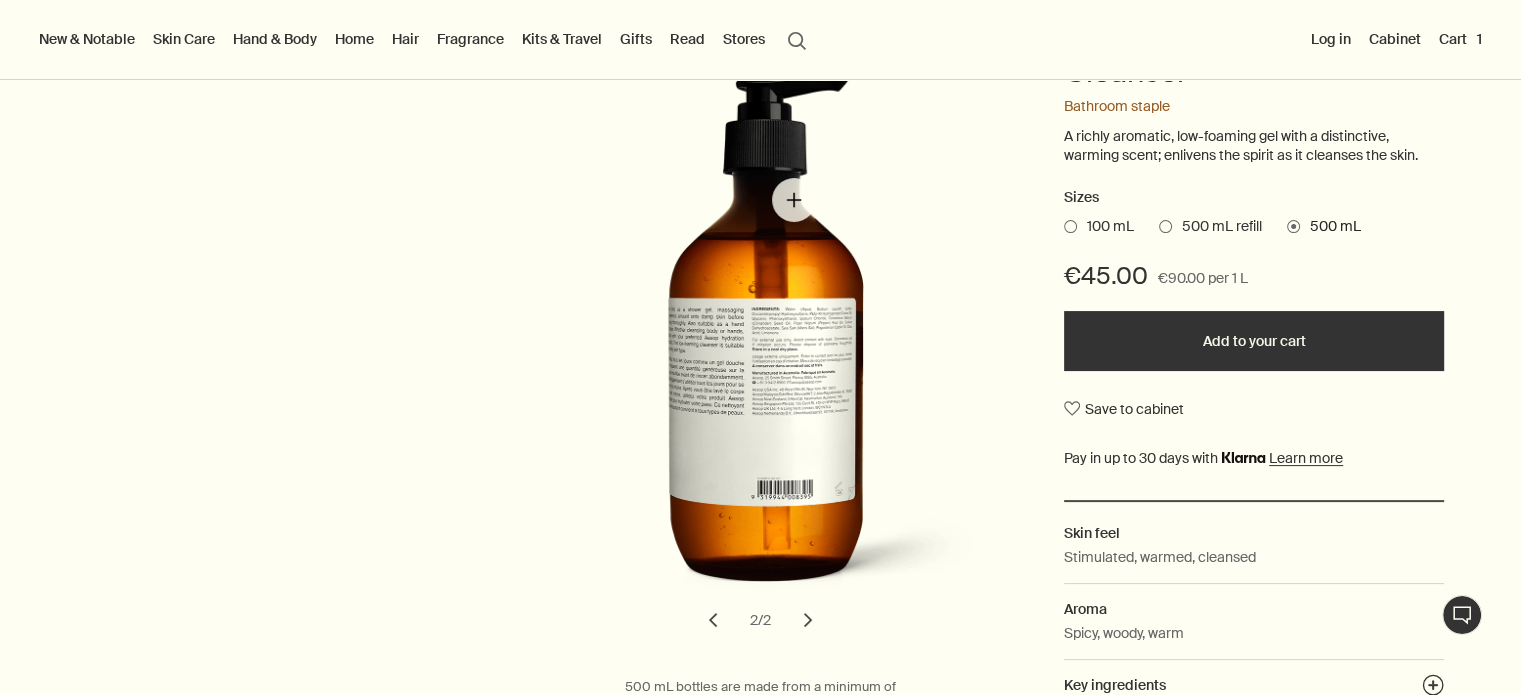 scroll, scrollTop: 200, scrollLeft: 0, axis: vertical 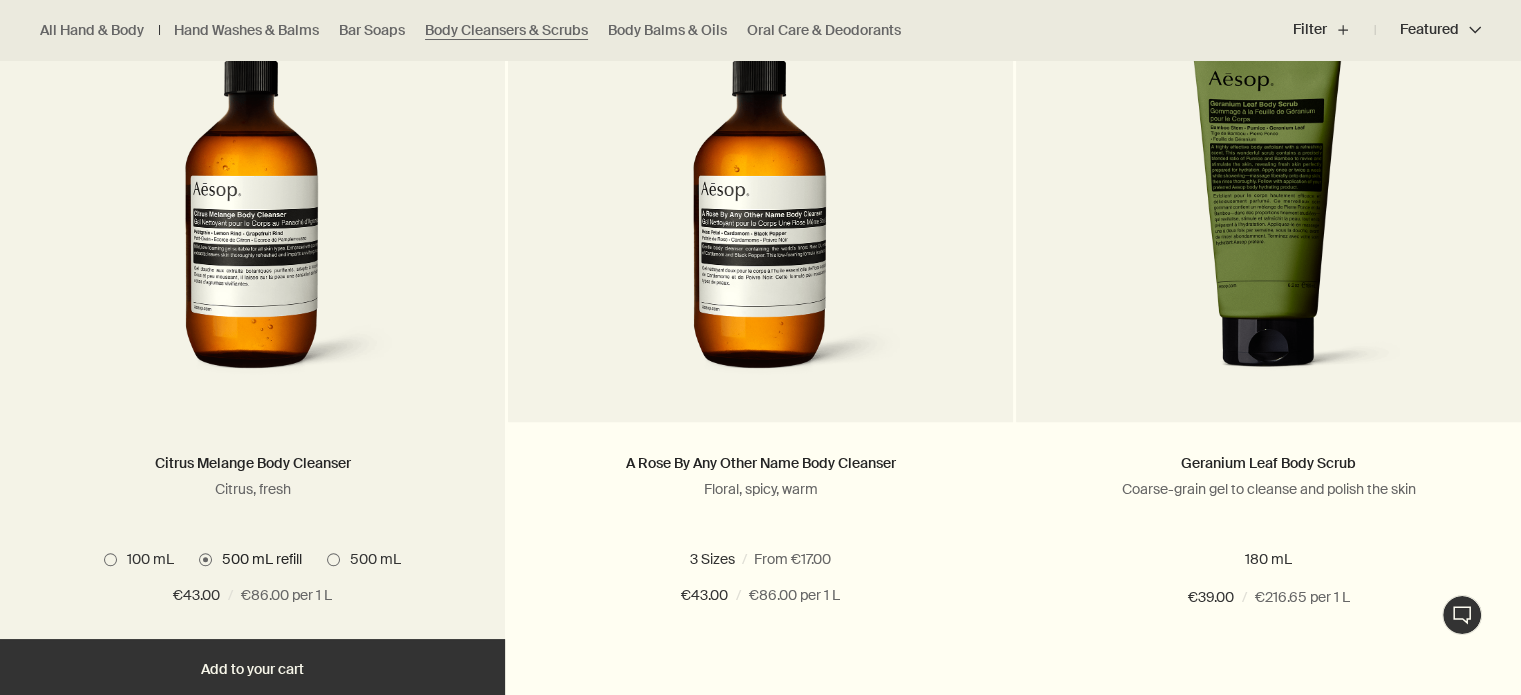 click at bounding box center [252, 207] 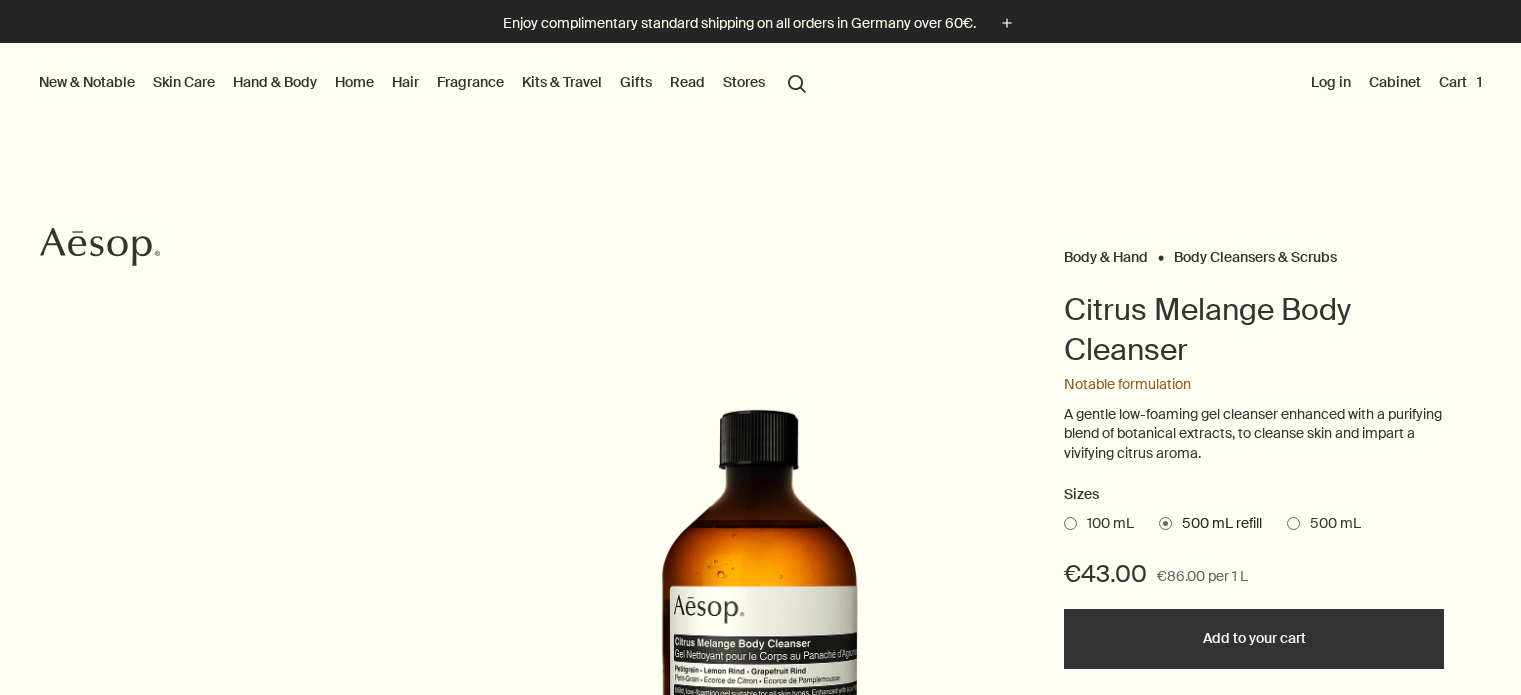 scroll, scrollTop: 100, scrollLeft: 0, axis: vertical 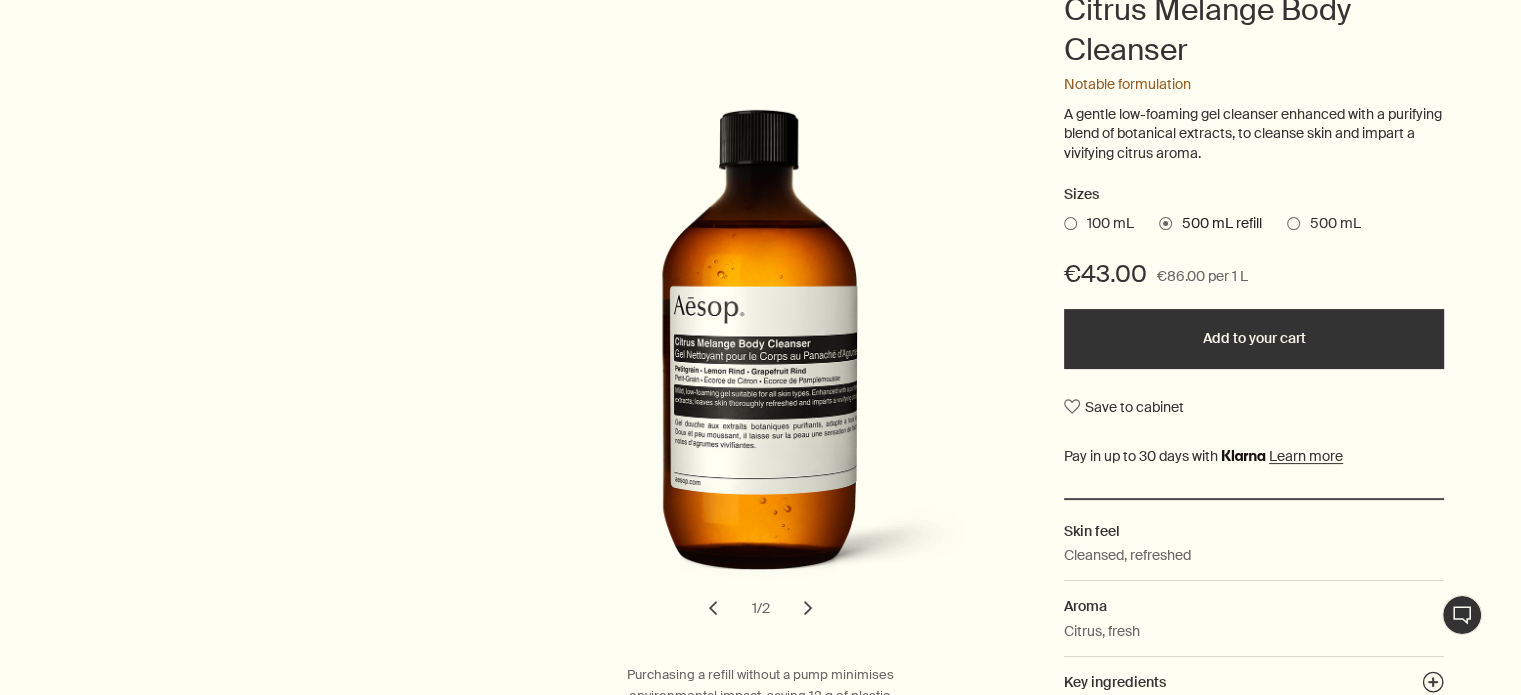 click on "500 mL" at bounding box center [1330, 224] 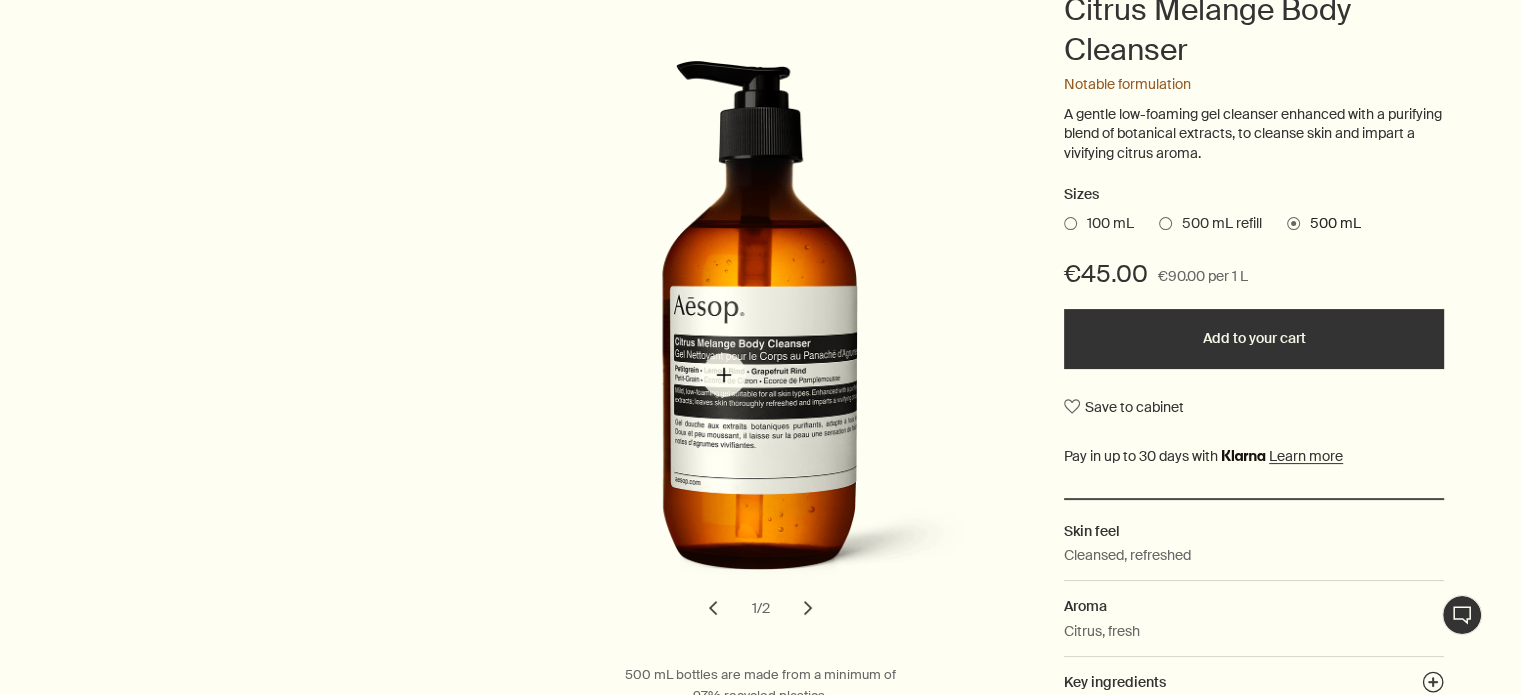 click at bounding box center (767, 332) 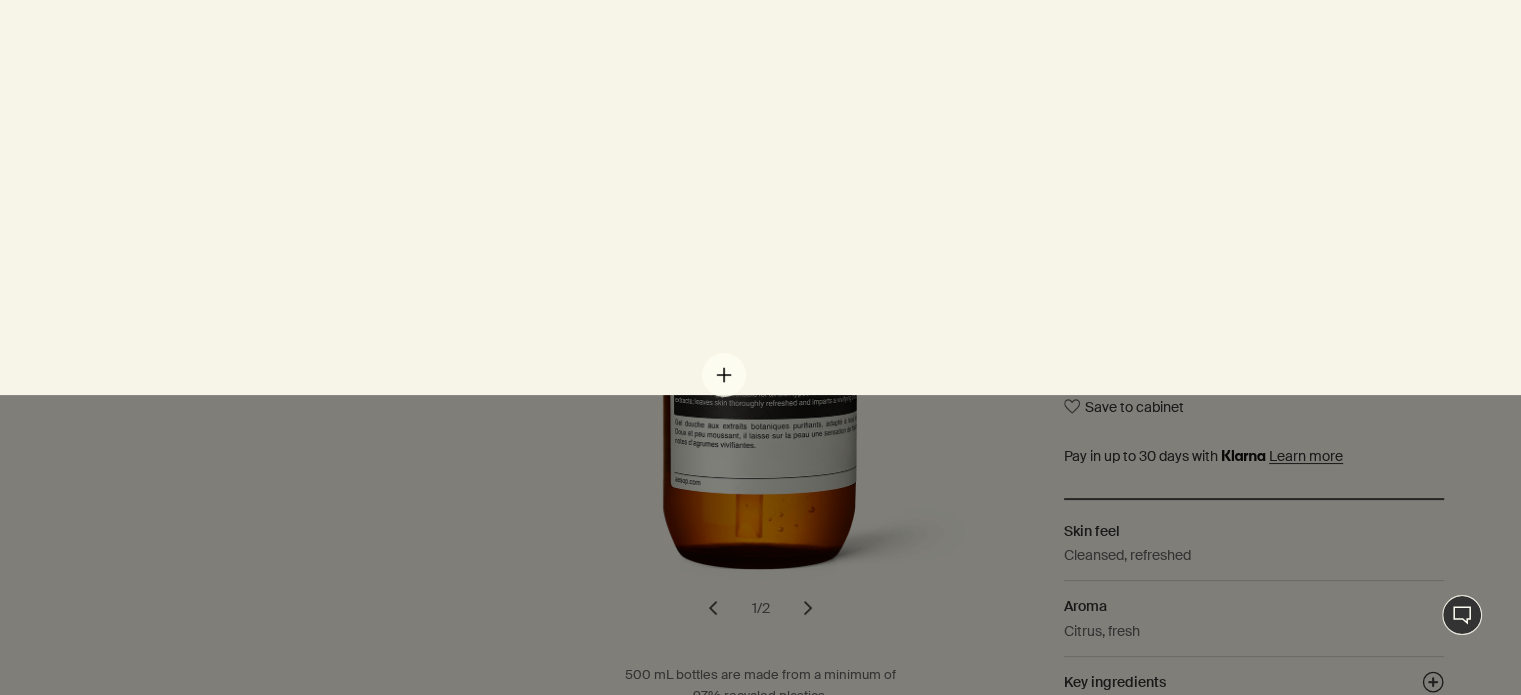 scroll, scrollTop: 0, scrollLeft: 0, axis: both 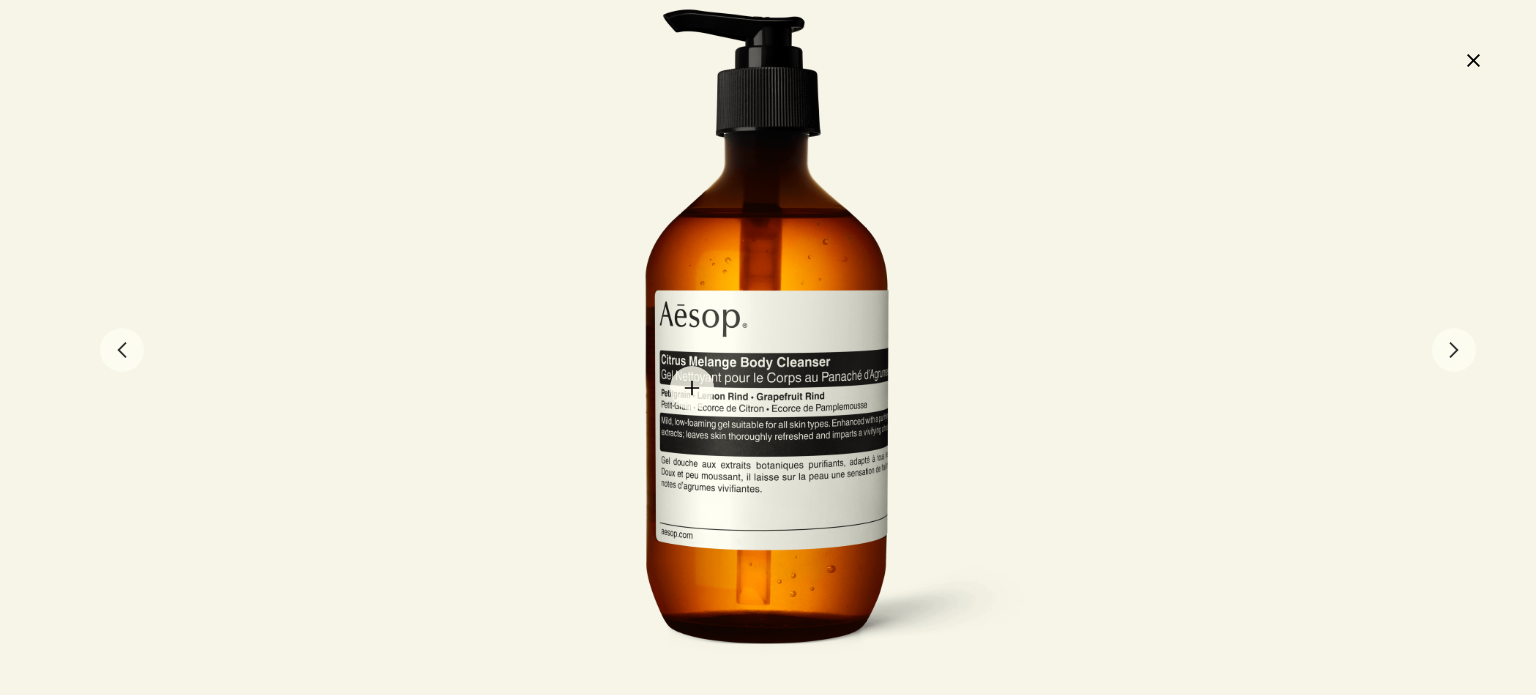 click at bounding box center (768, 348) 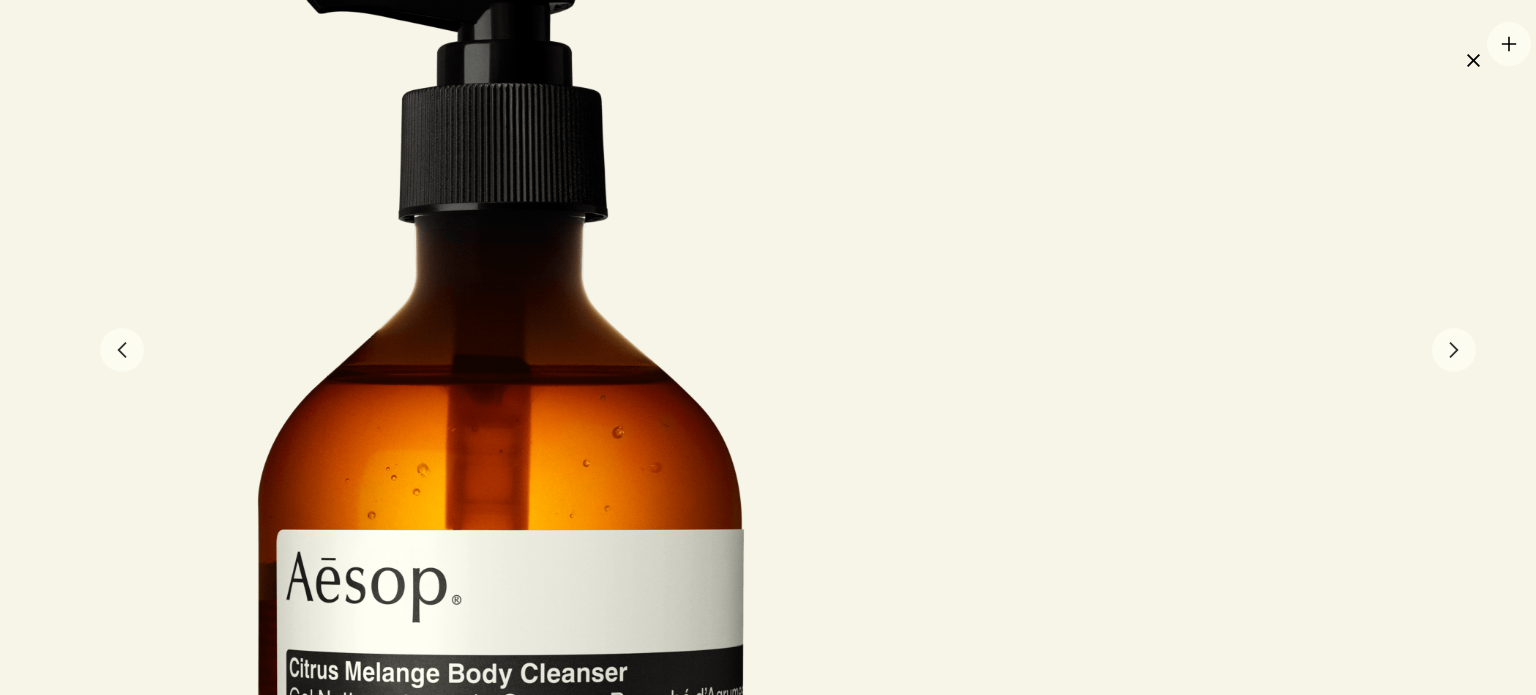 drag, startPoint x: 1509, startPoint y: 44, endPoint x: 1495, endPoint y: 57, distance: 19.104973 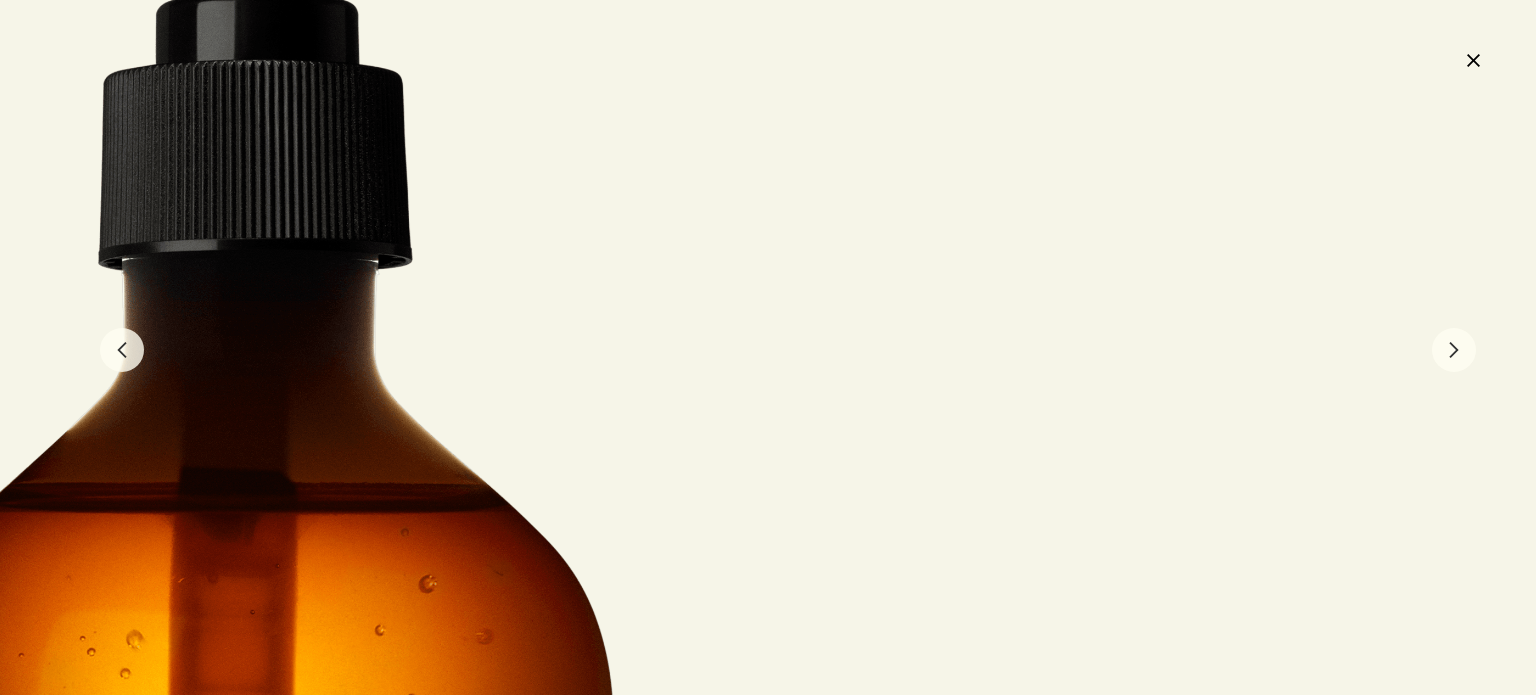 click on "close" at bounding box center (1473, 60) 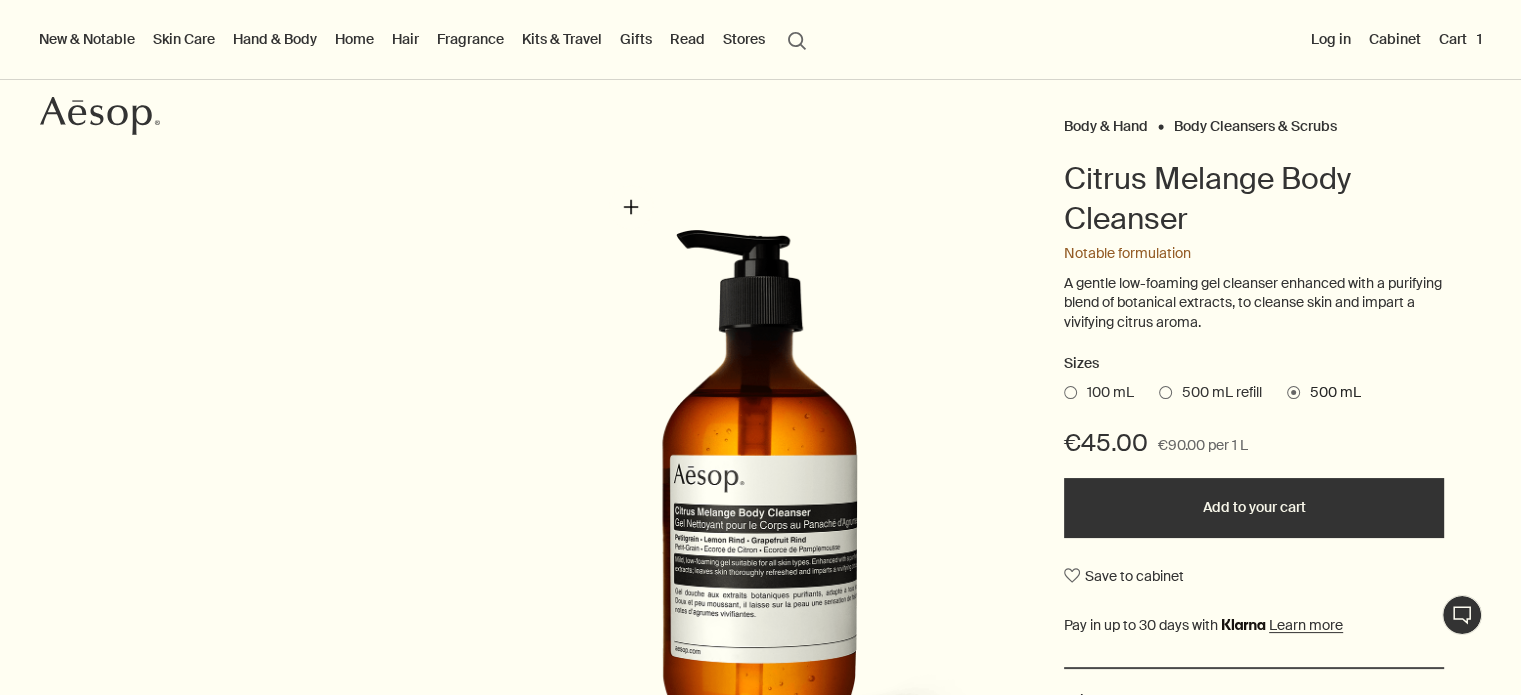 scroll, scrollTop: 100, scrollLeft: 0, axis: vertical 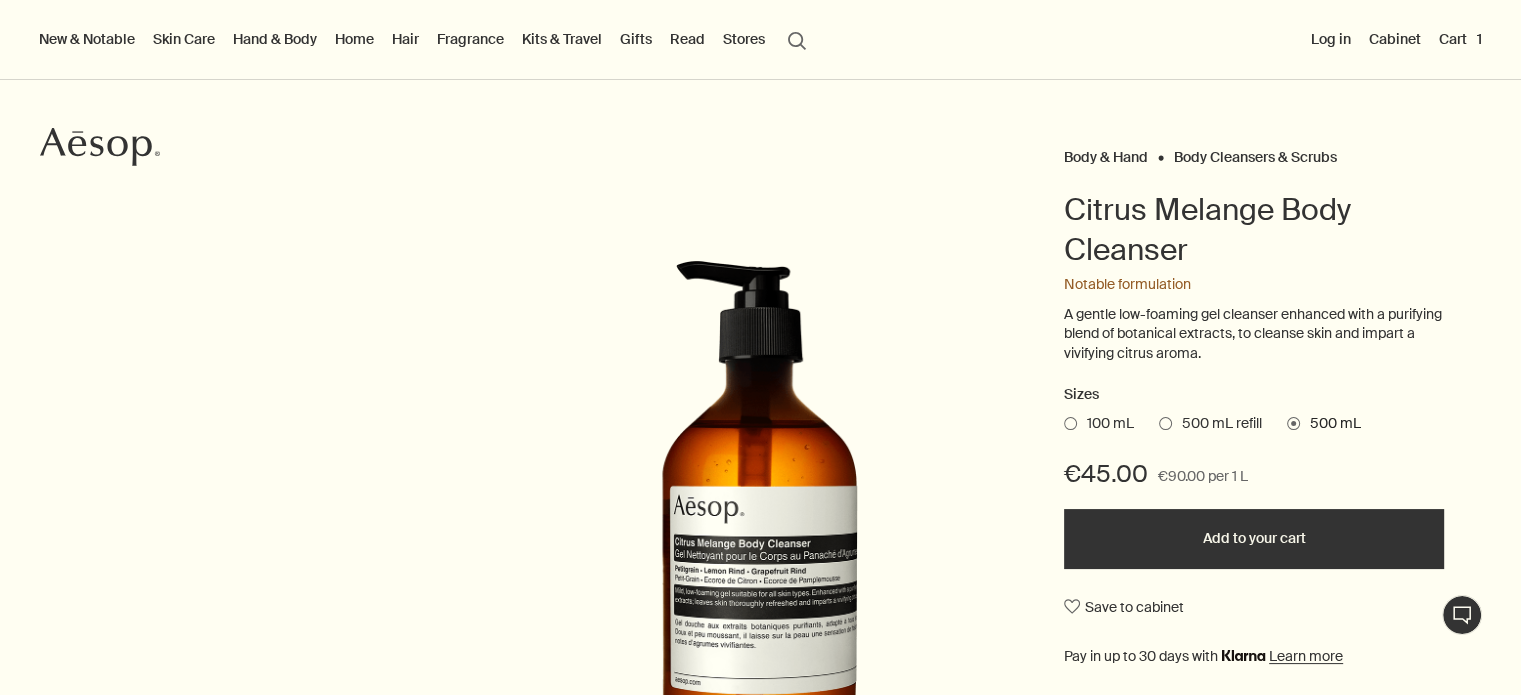 click on "Add to your cart" at bounding box center [1254, 539] 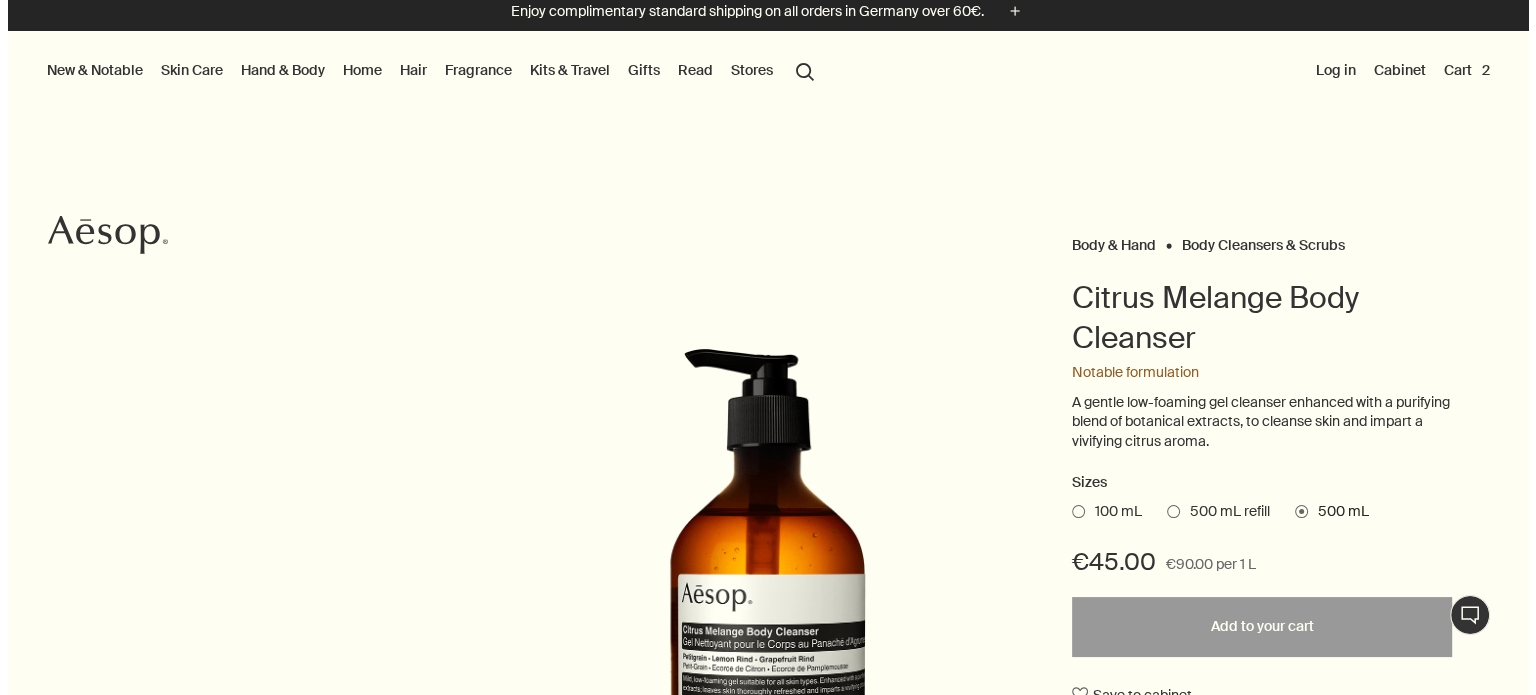scroll, scrollTop: 0, scrollLeft: 0, axis: both 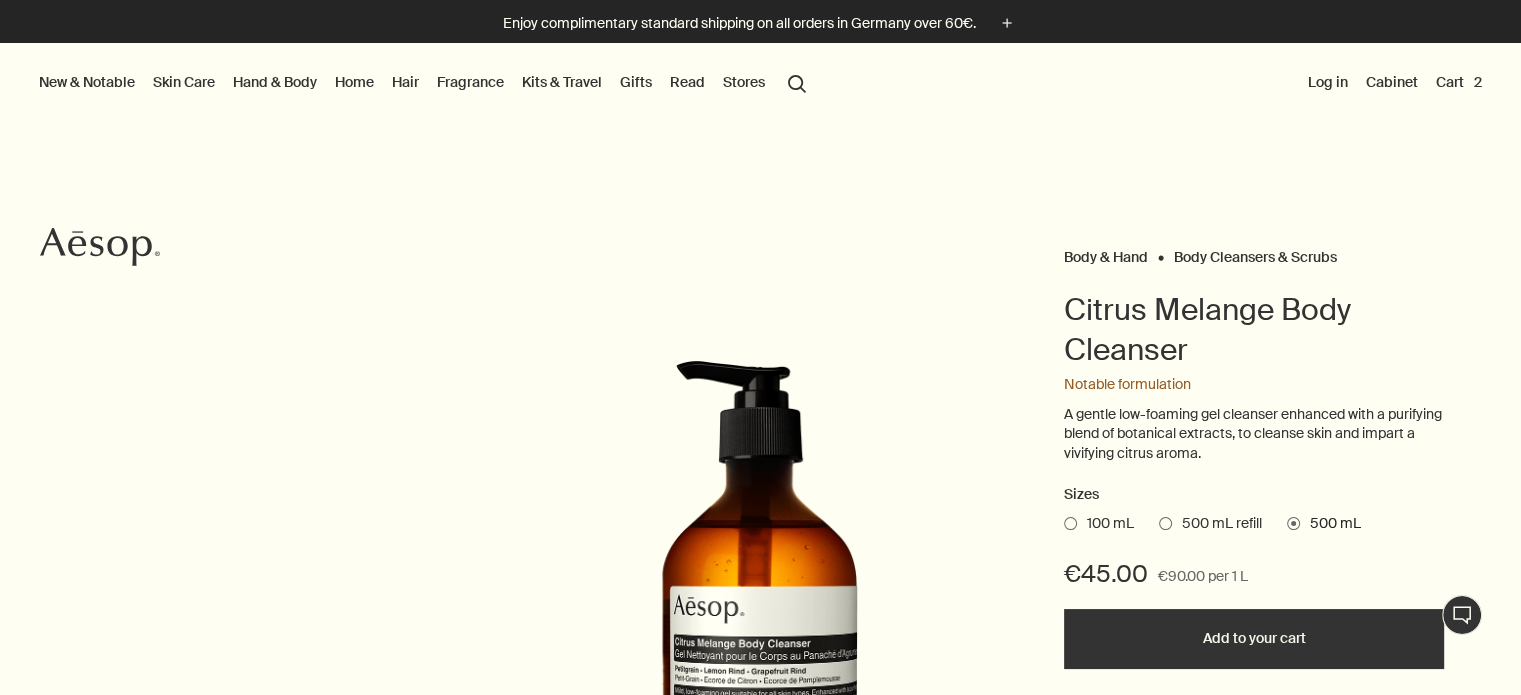 click on "Cart 2" at bounding box center [1459, 82] 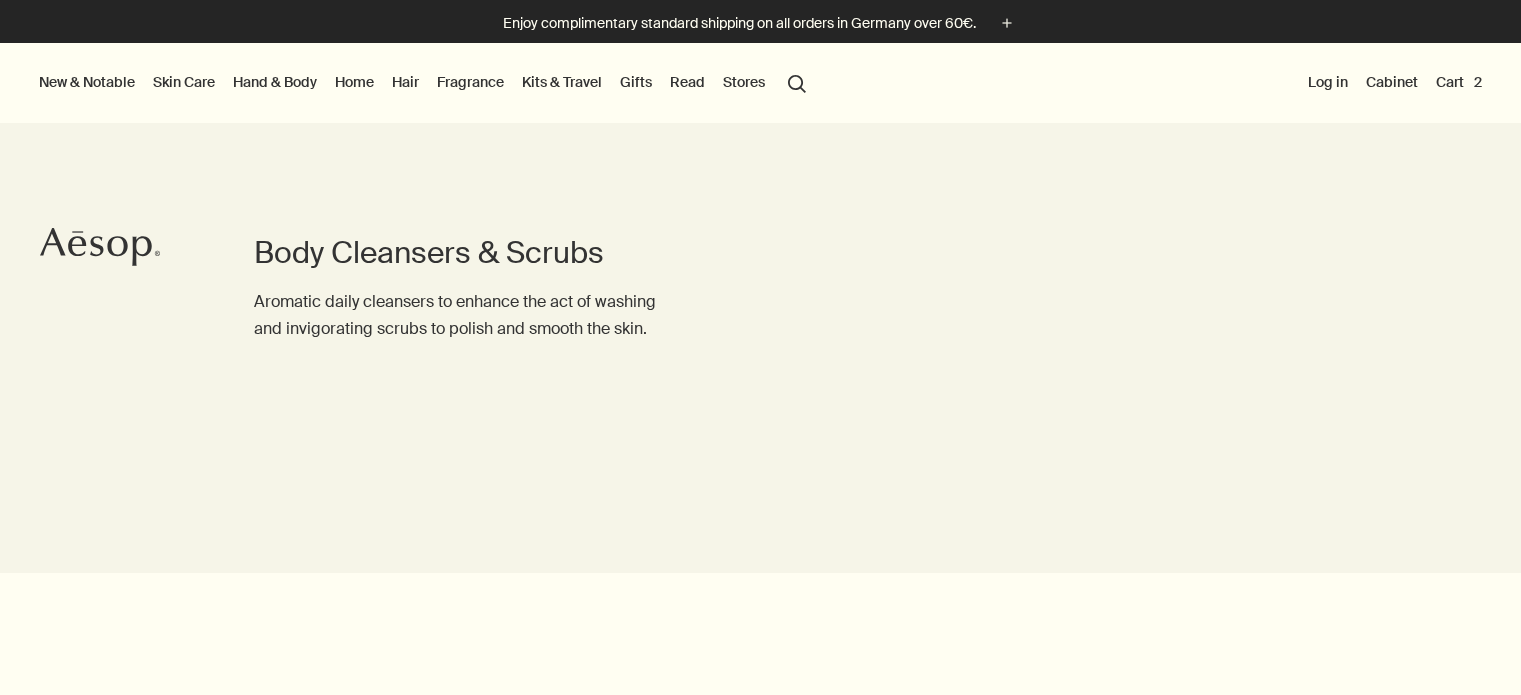 scroll, scrollTop: 0, scrollLeft: 0, axis: both 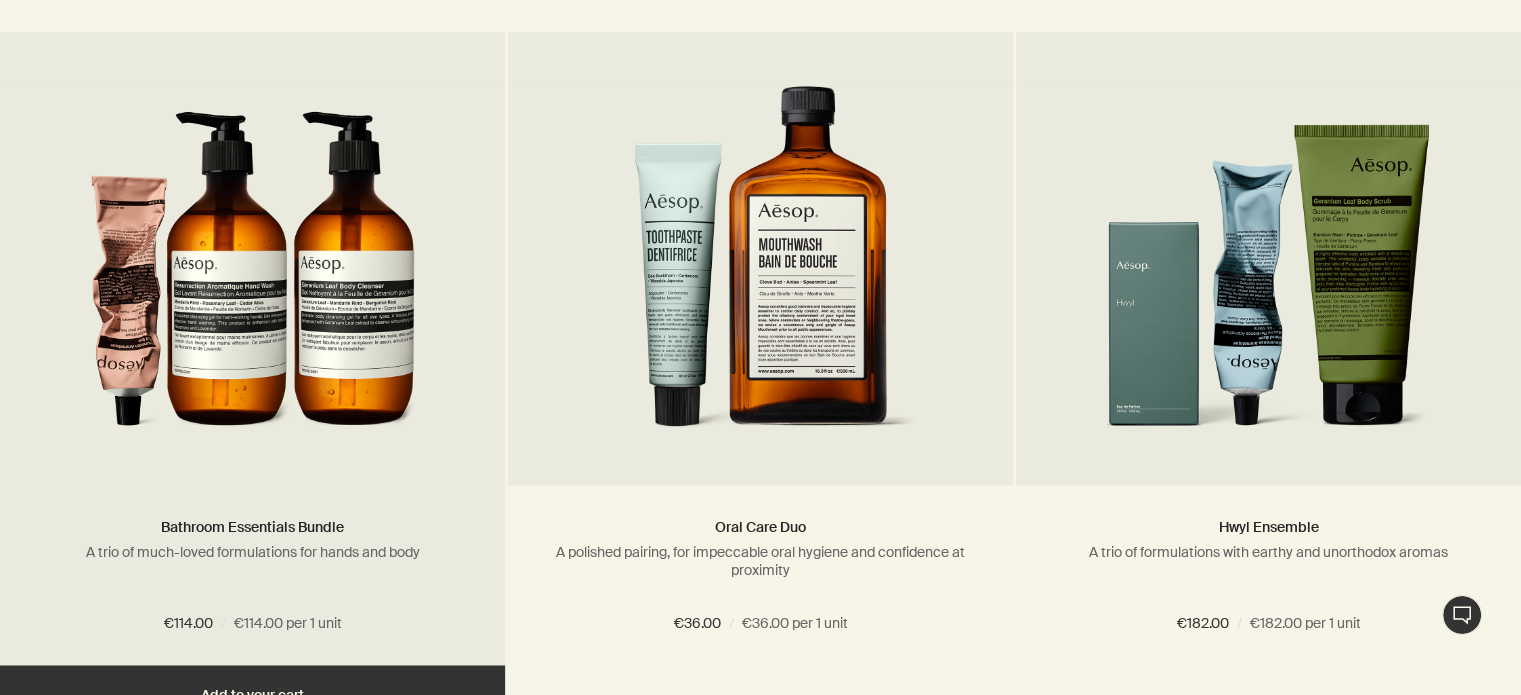 click at bounding box center (253, 271) 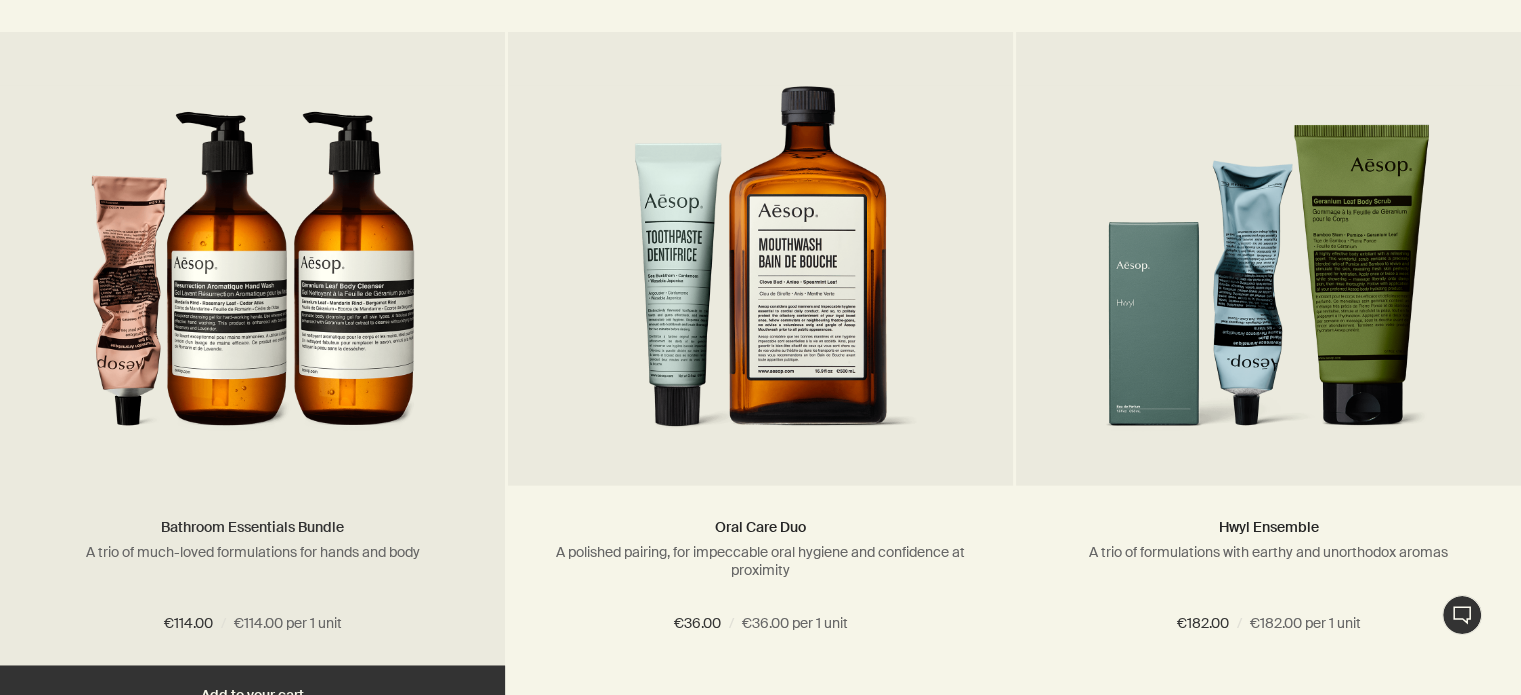 click on "Bathroom Essentials Bundle" at bounding box center [252, 527] 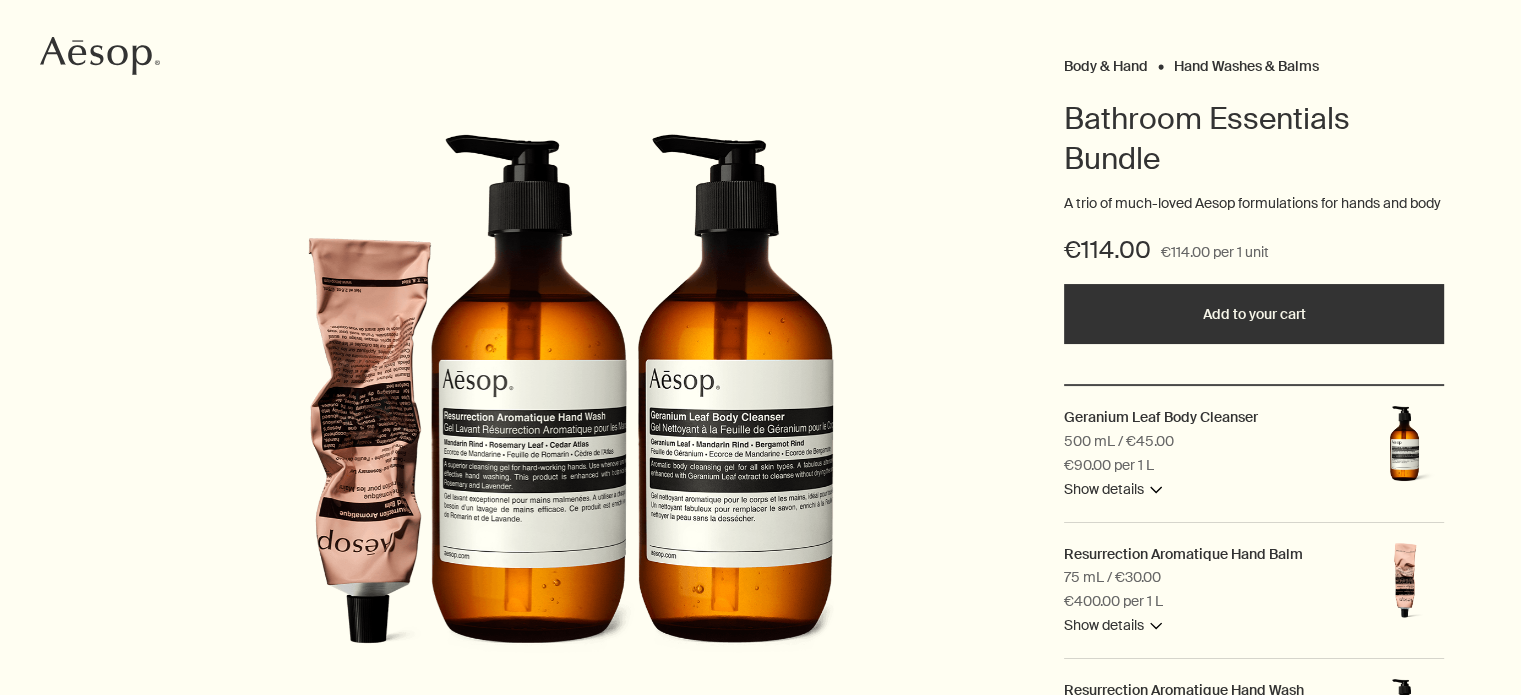 scroll, scrollTop: 0, scrollLeft: 0, axis: both 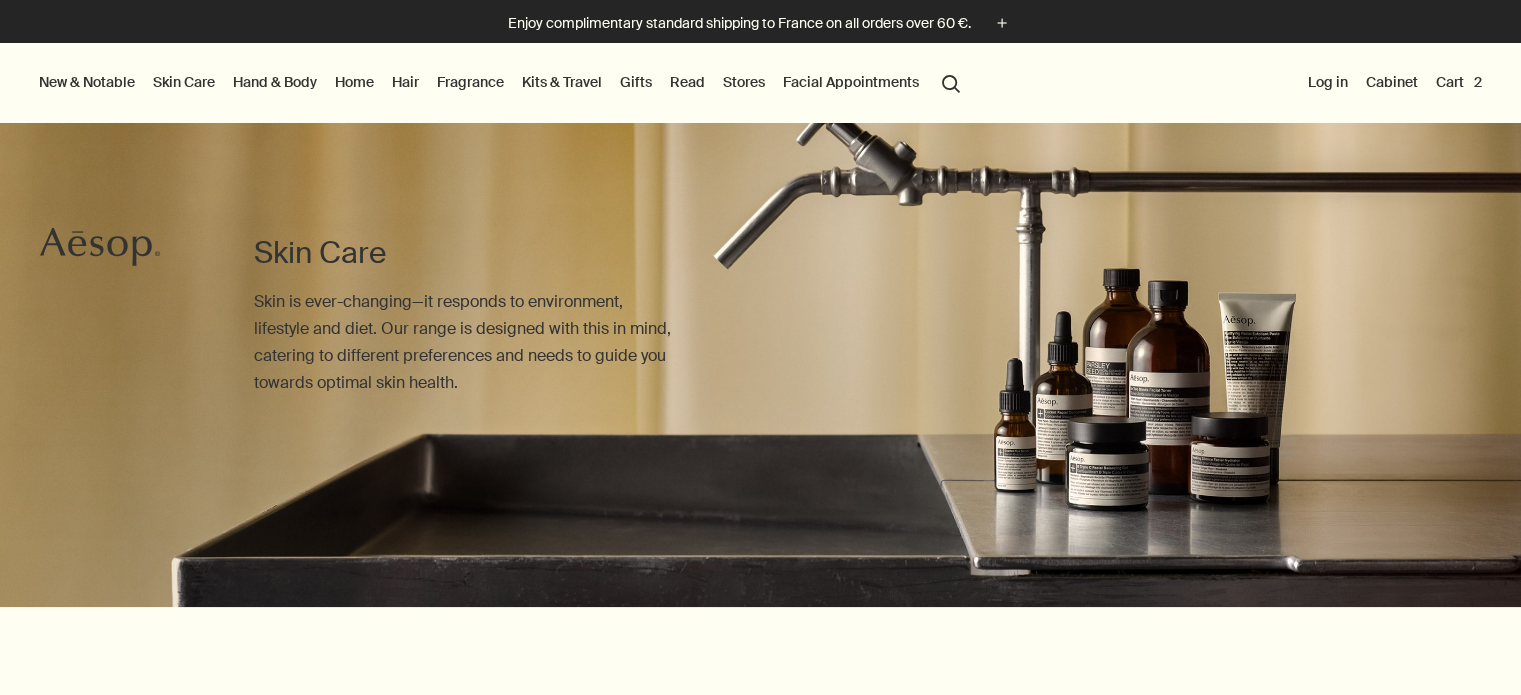 click on "Cart 2" at bounding box center (1459, 82) 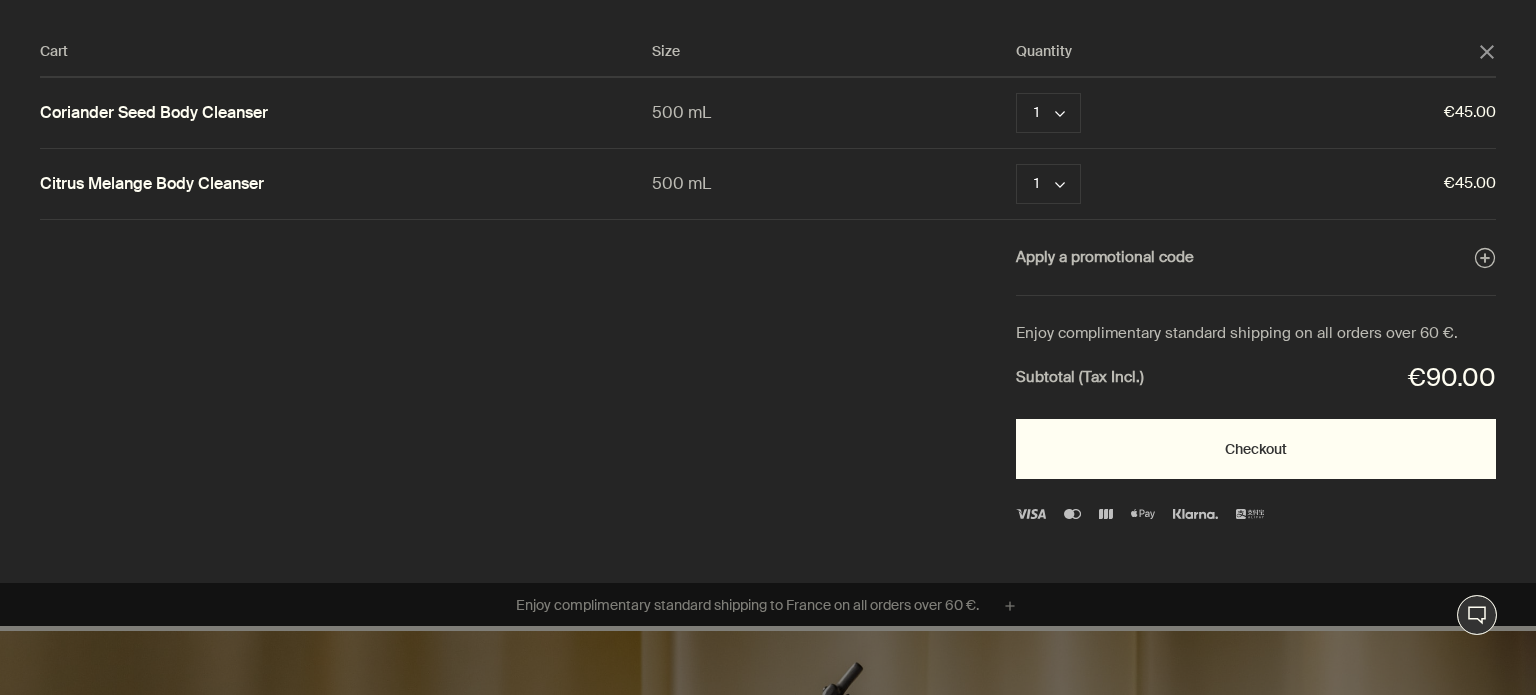 click on "Checkout" at bounding box center (1256, 449) 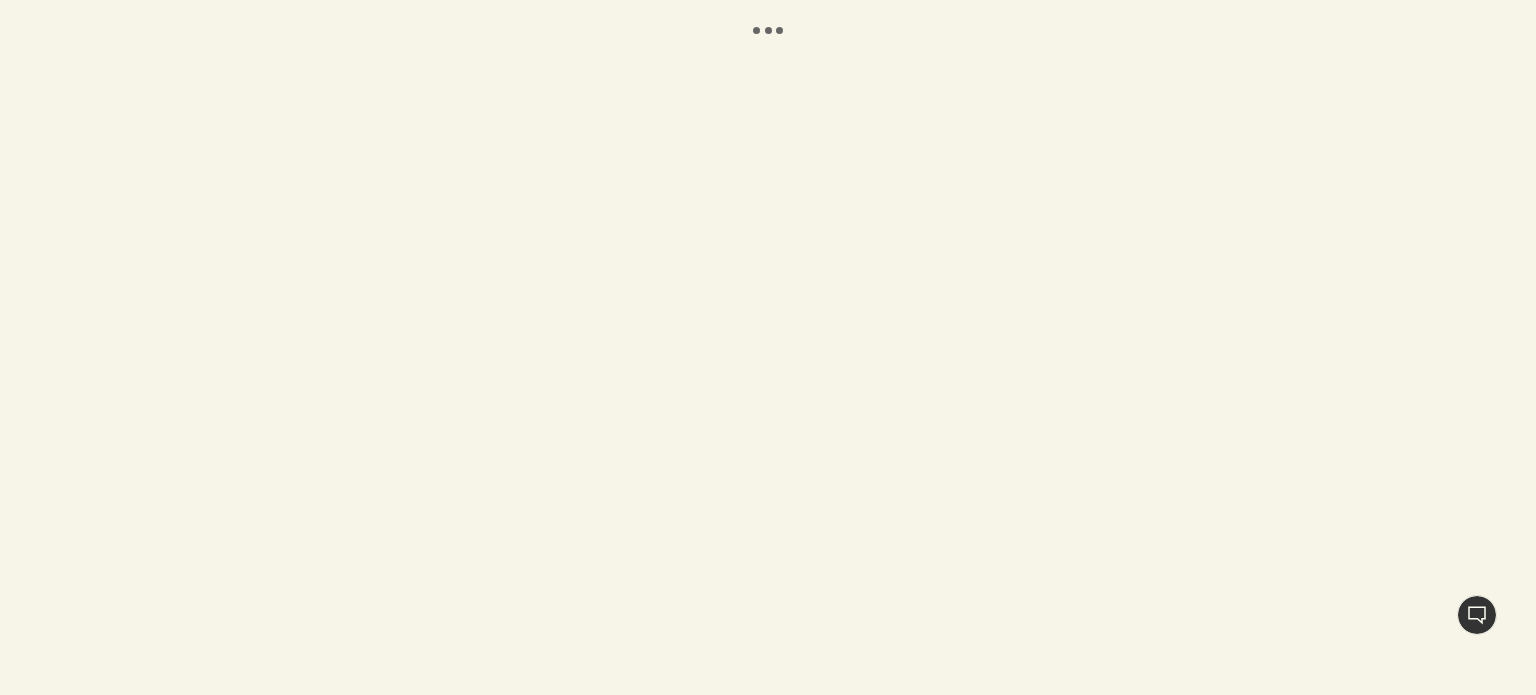 scroll, scrollTop: 0, scrollLeft: 0, axis: both 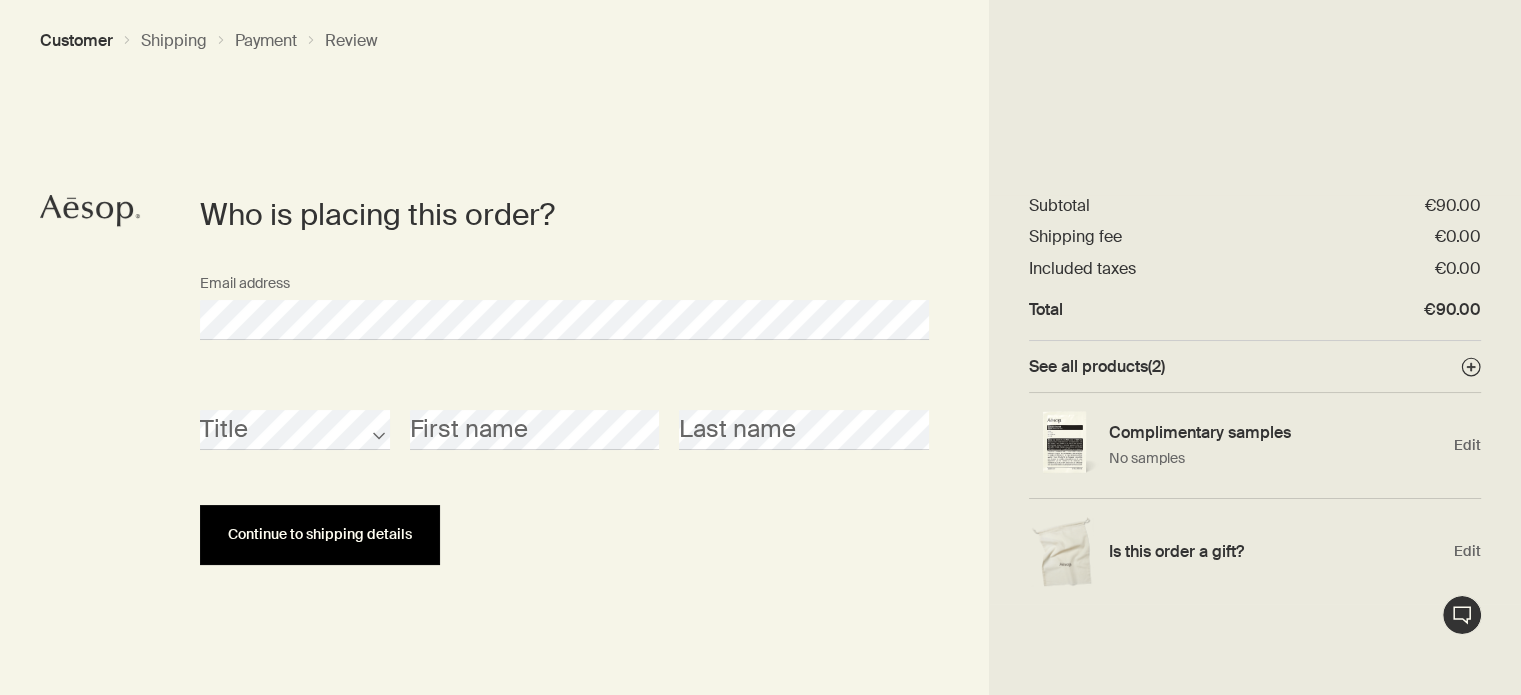 click on "Continue to shipping details" at bounding box center (320, 534) 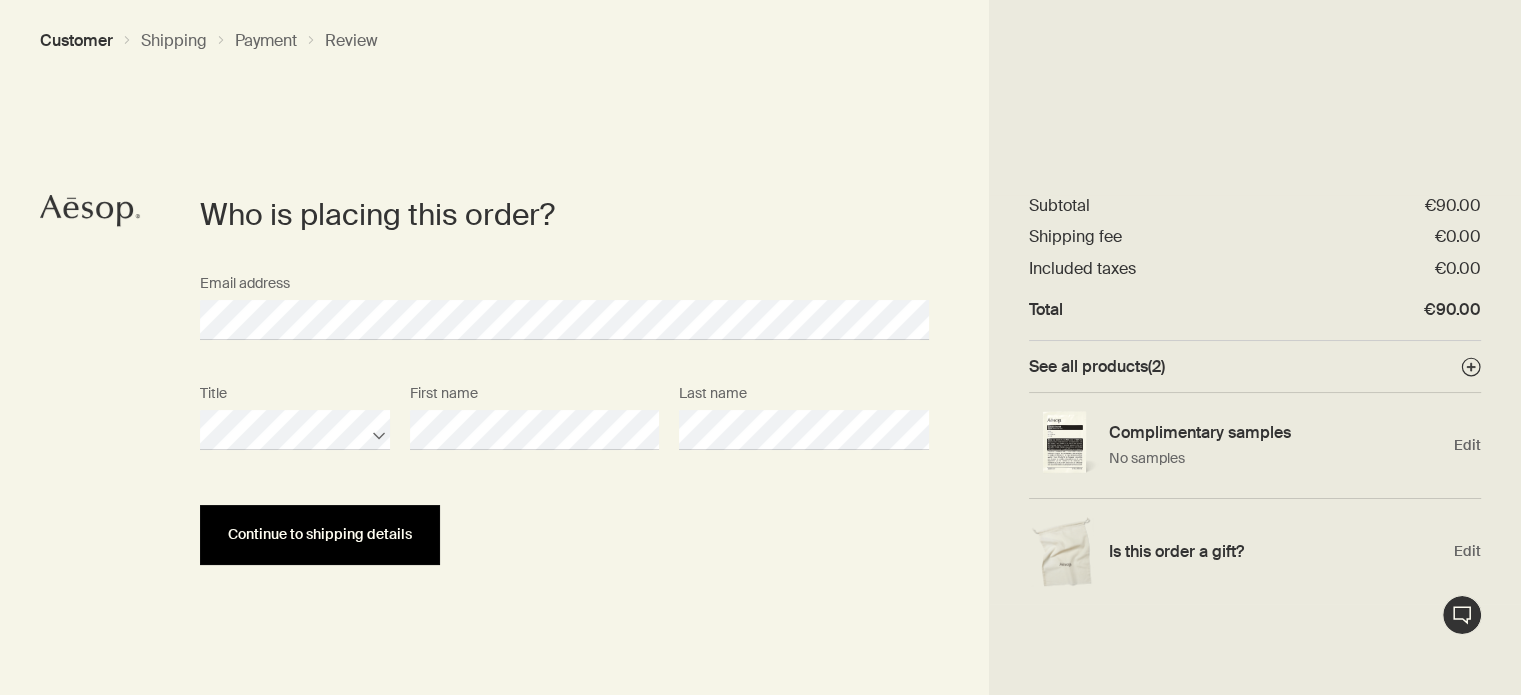 click on "Continue to shipping details" at bounding box center [320, 534] 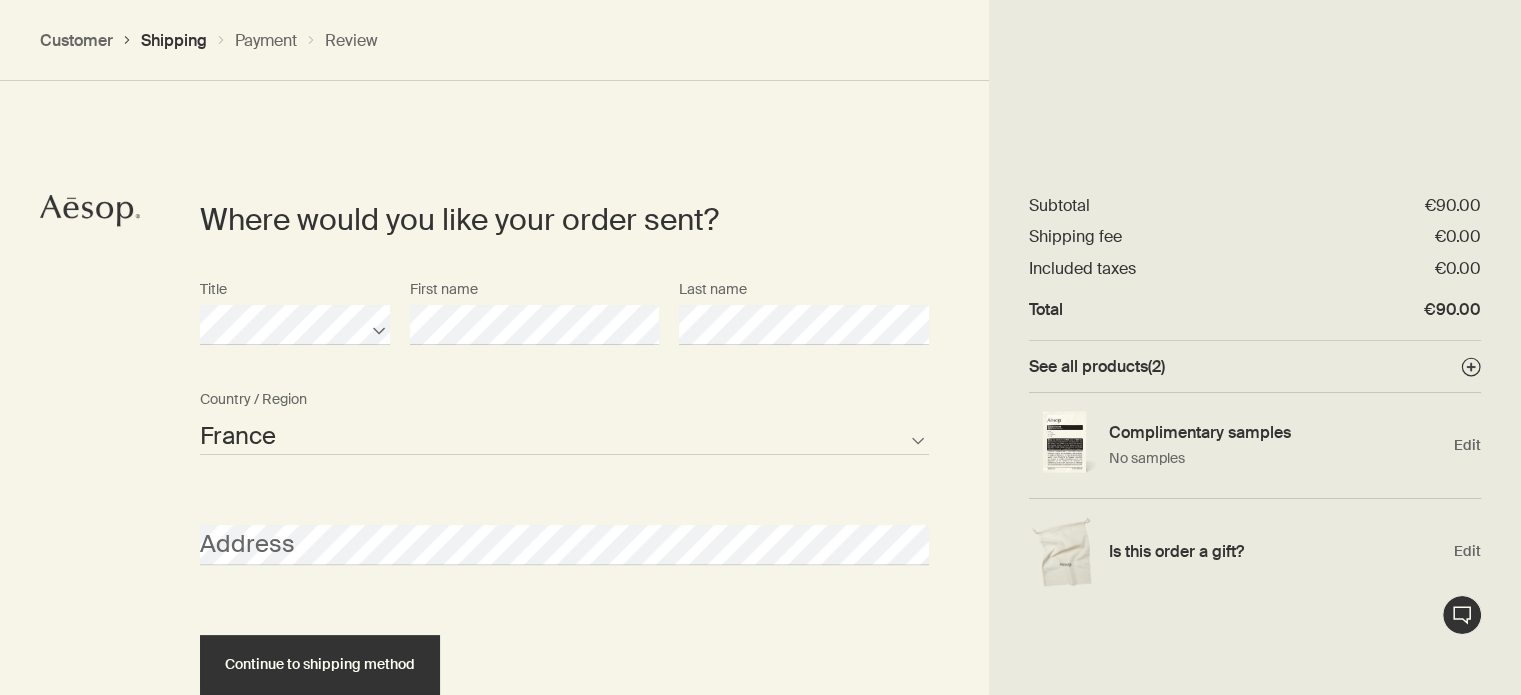 scroll, scrollTop: 448, scrollLeft: 0, axis: vertical 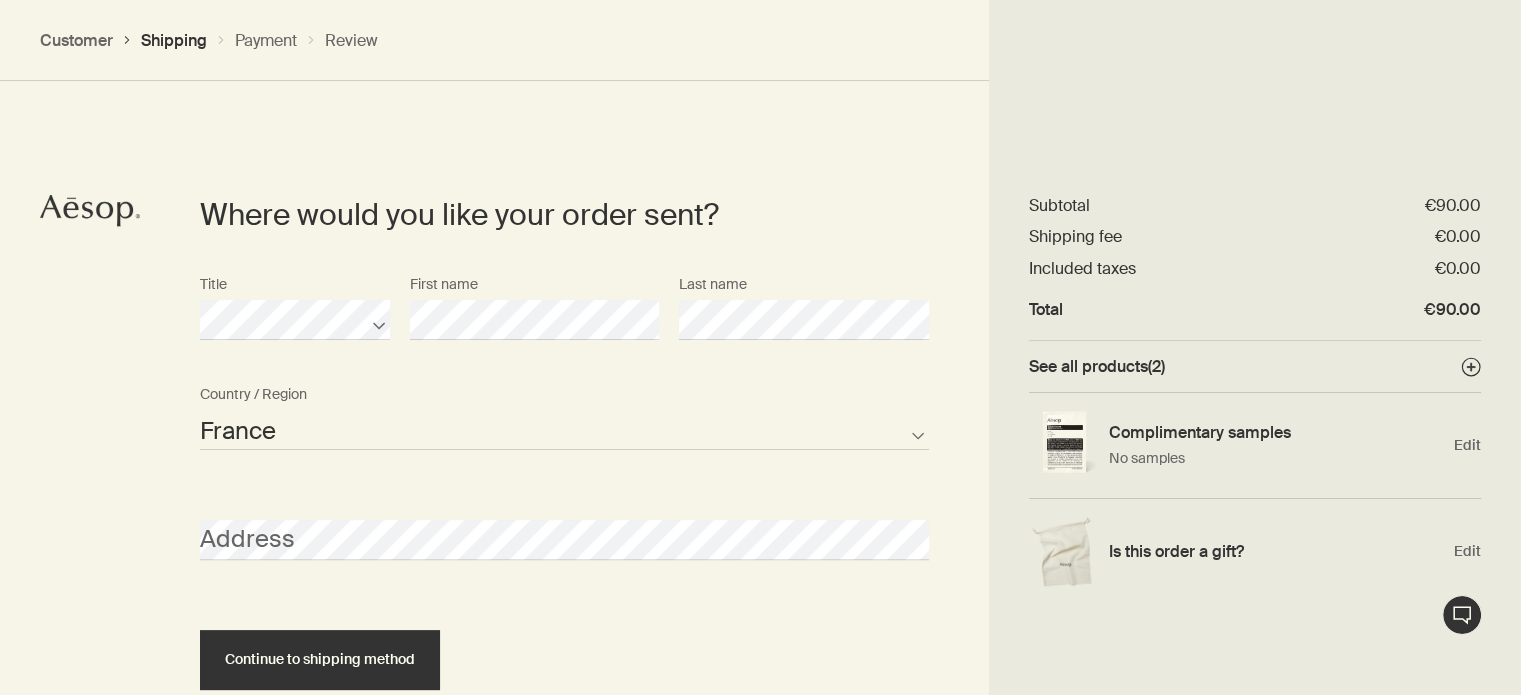 click on "[COUNTRY] [COUNTRY] [COUNTRY] [COUNTRY] [COUNTRY] [COUNTRY] [COUNTRY] [COUNTRY] [COUNTRY] [COUNTRY]" at bounding box center [564, 430] 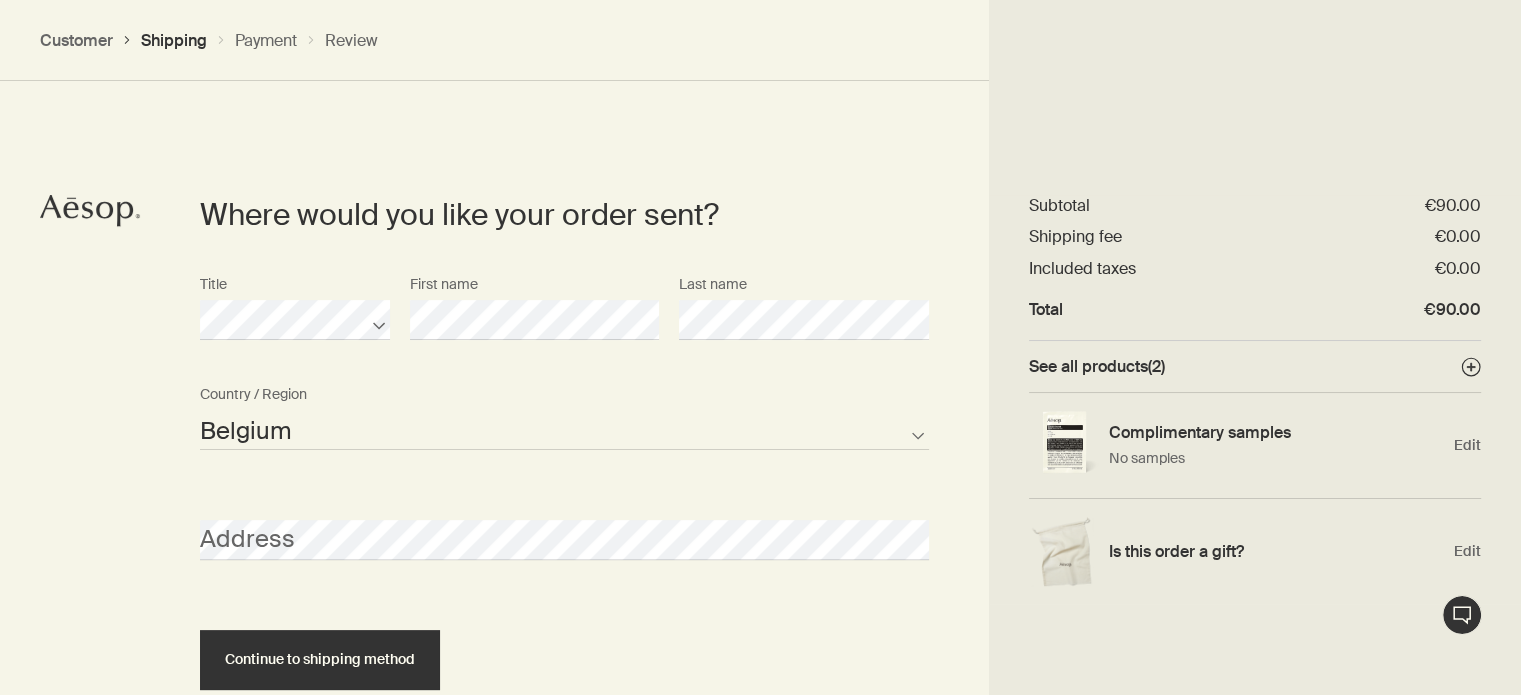 click on "[COUNTRY] [COUNTRY] [COUNTRY] [COUNTRY] [COUNTRY] [COUNTRY] [COUNTRY] [COUNTRY] [COUNTRY] [COUNTRY]" at bounding box center [564, 430] 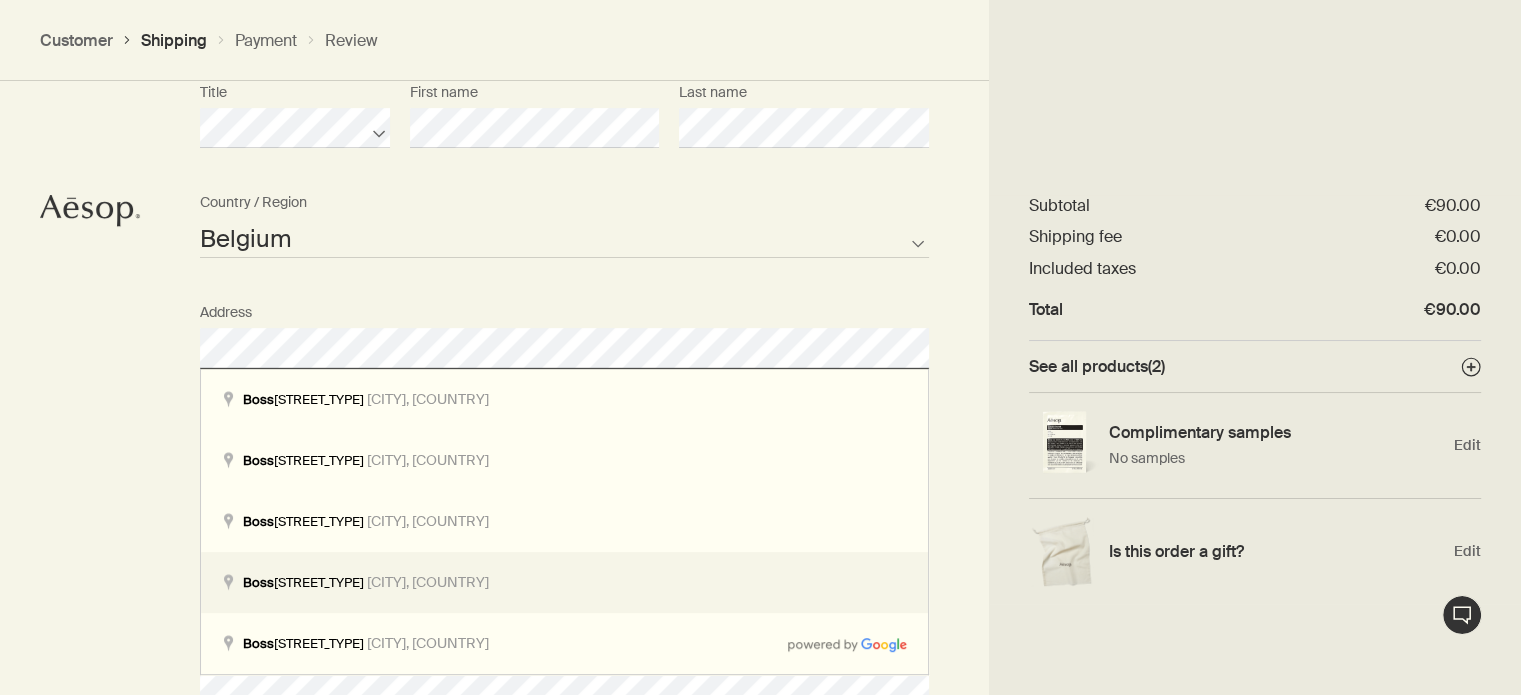 scroll, scrollTop: 648, scrollLeft: 0, axis: vertical 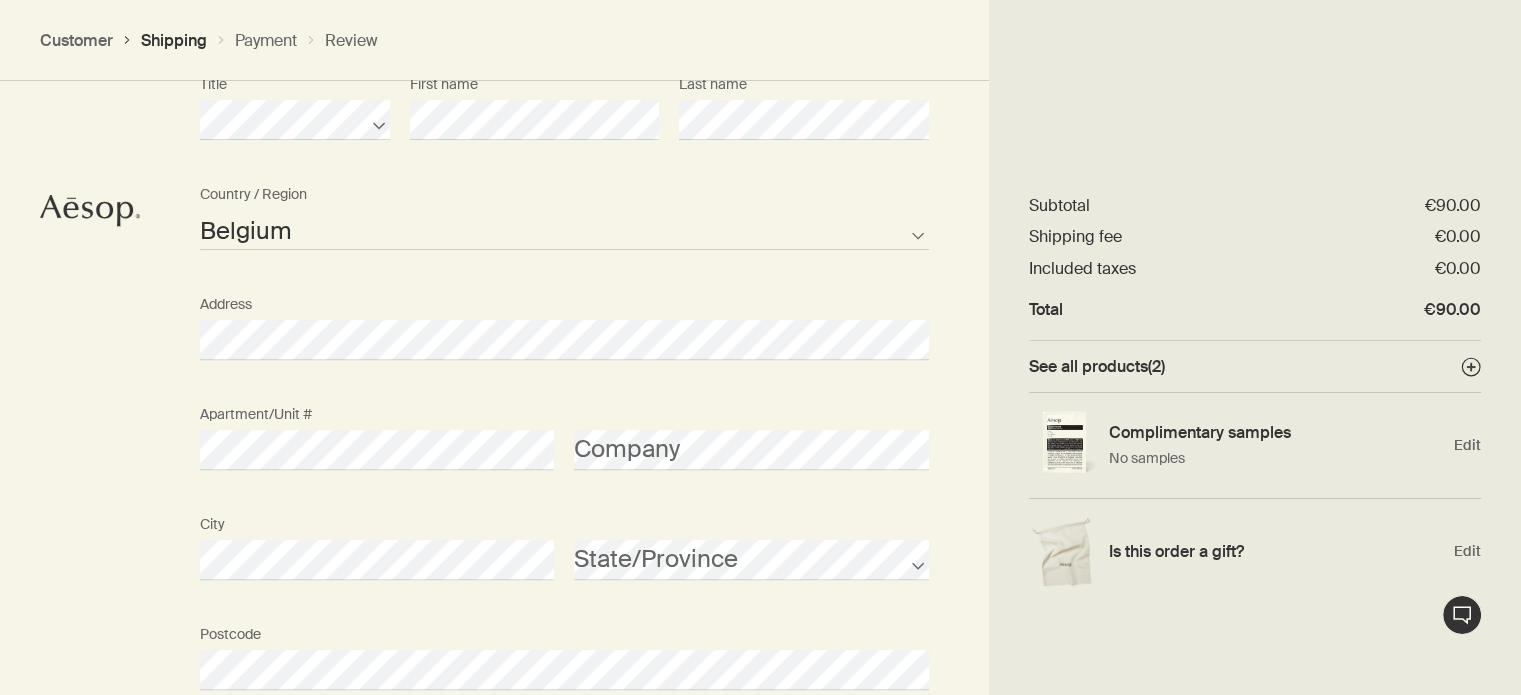 click on "[COUNTRY] [COUNTRY] [COUNTRY] [COUNTRY] [COUNTRY] [COUNTRY] [COUNTRY] [COUNTRY] [COUNTRY] [COUNTRY] [COUNTRY]" at bounding box center (760, 462) 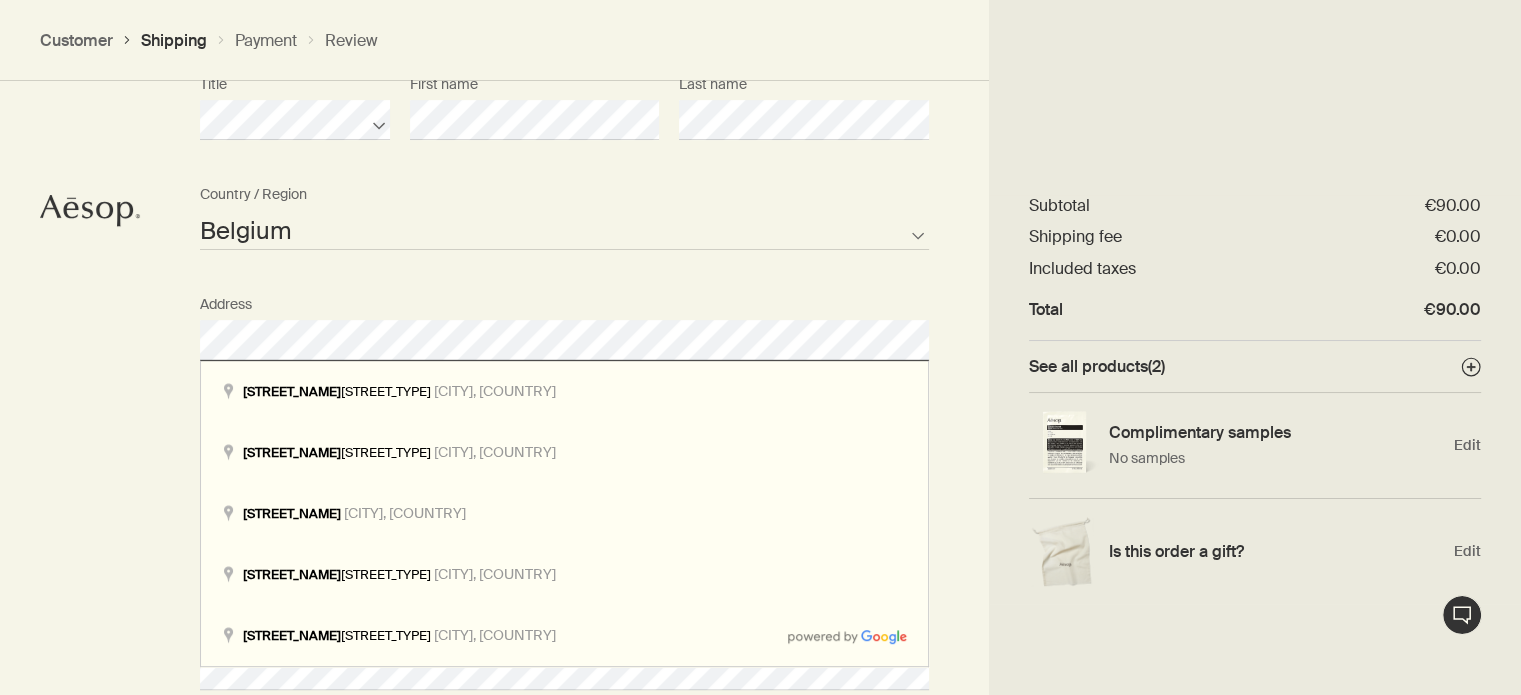 click on "[COUNTRY] [COUNTRY] [COUNTRY] [COUNTRY] [COUNTRY] [COUNTRY] [COUNTRY] [COUNTRY] [COUNTRY] [COUNTRY] [COUNTRY]" at bounding box center (760, 462) 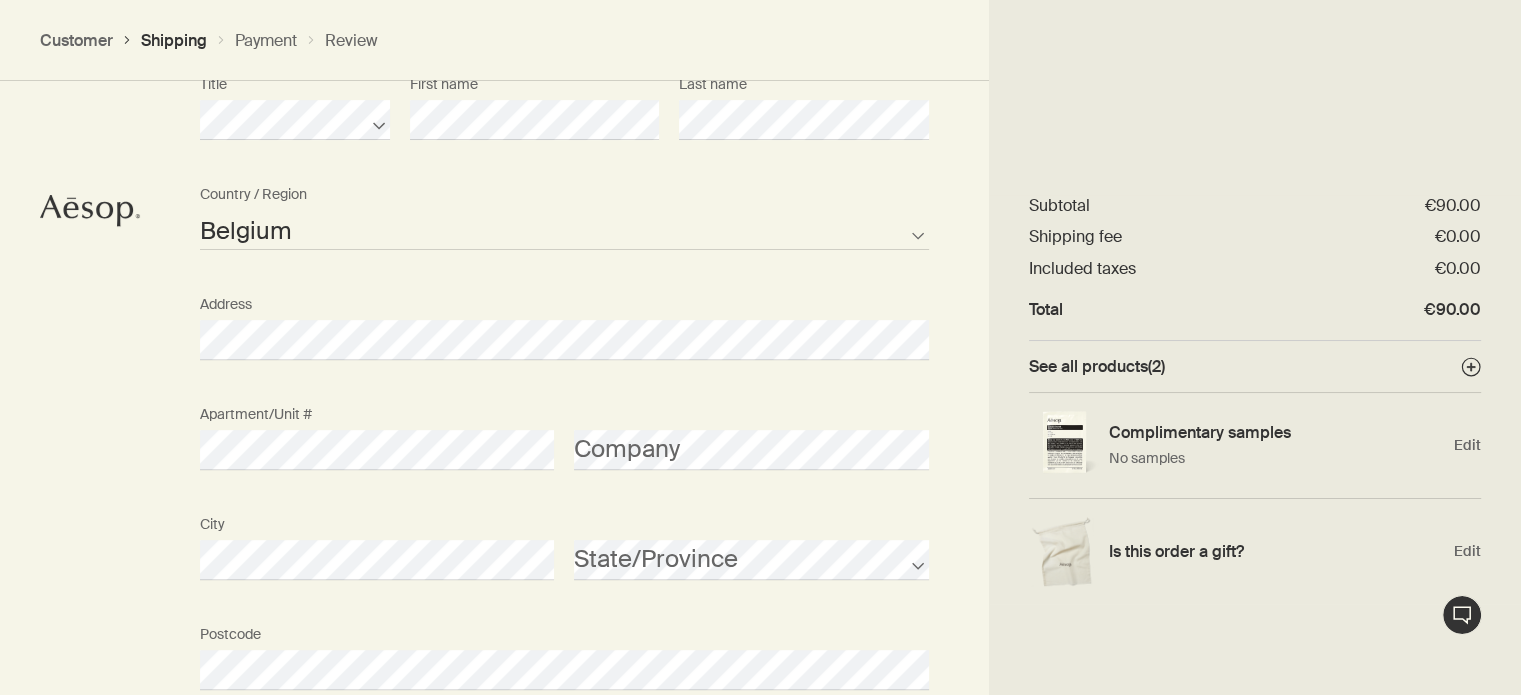 click on "[COUNTRY] [COUNTRY] [COUNTRY] [COUNTRY] [COUNTRY] [COUNTRY] [COUNTRY] [COUNTRY] [COUNTRY] [COUNTRY] [COUNTRY]" at bounding box center (564, 462) 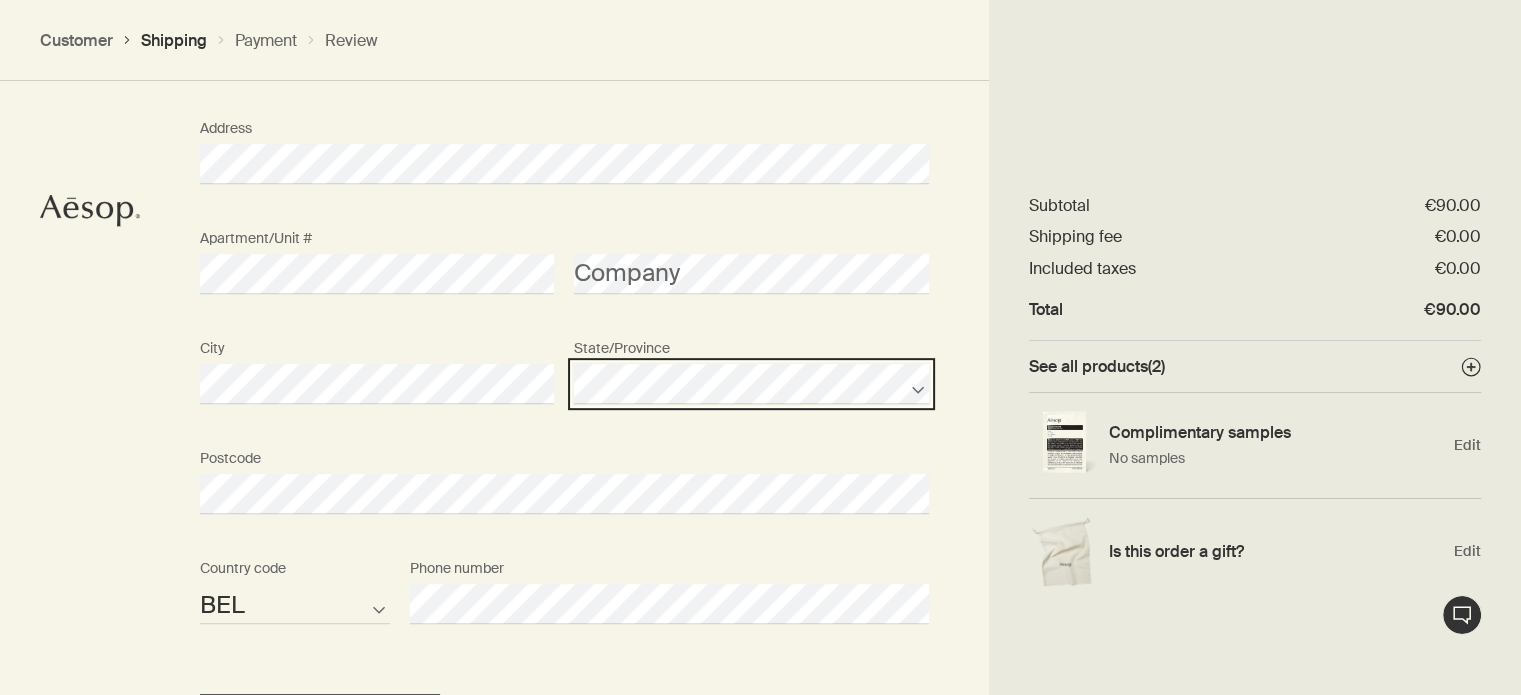 scroll, scrollTop: 848, scrollLeft: 0, axis: vertical 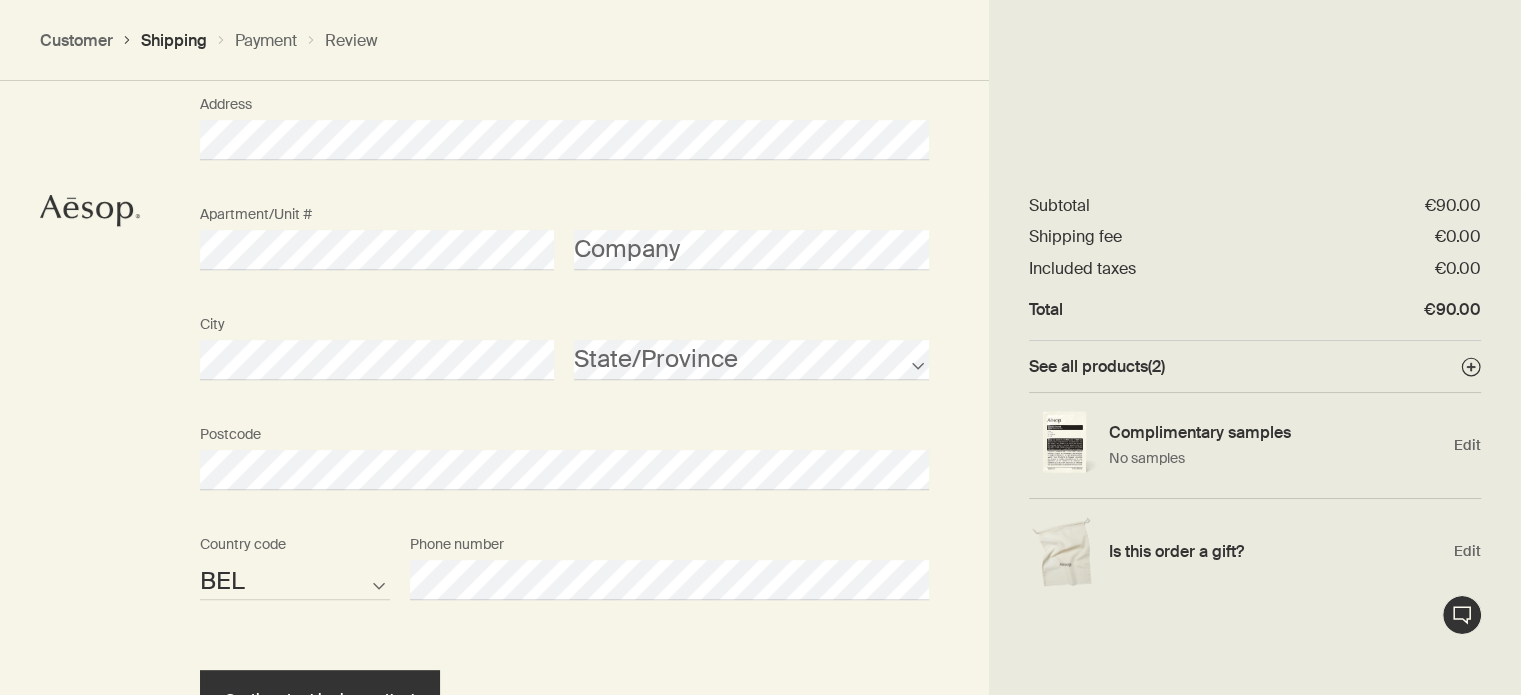 click on "[COUNTRY] [COUNTRY] [COUNTRY] [COUNTRY] [COUNTRY] [COUNTRY] [COUNTRY] [COUNTRY] [COUNTRY] [COUNTRY] [COUNTRY]" at bounding box center (760, 262) 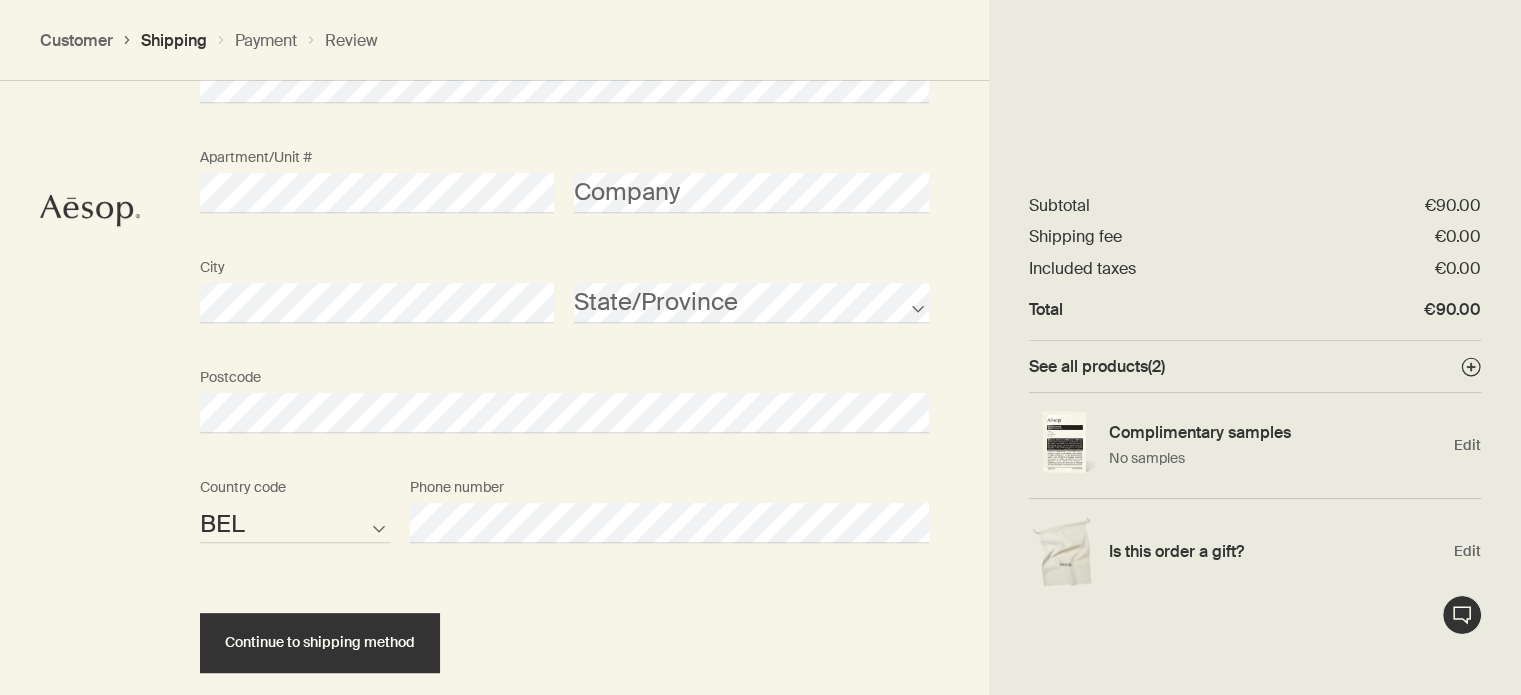 scroll, scrollTop: 1016, scrollLeft: 0, axis: vertical 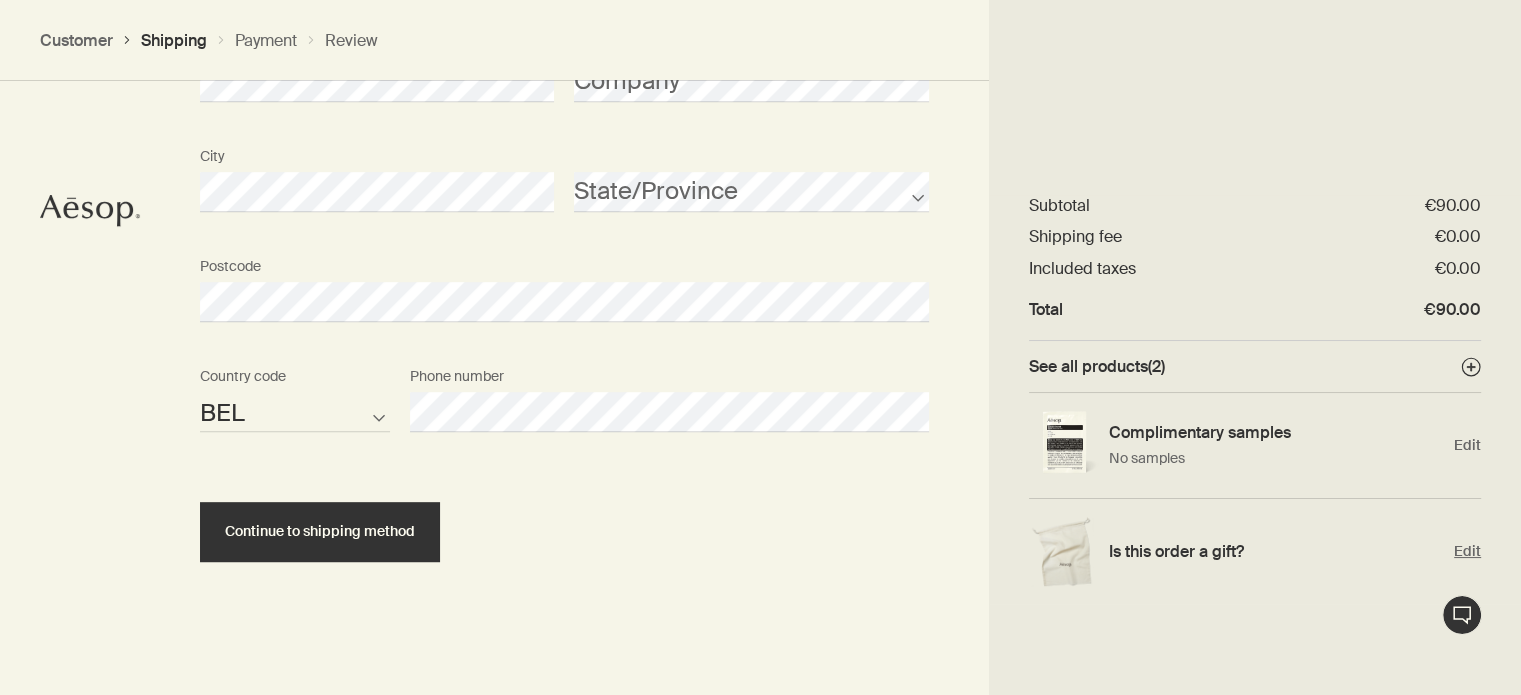 click on "Edit" at bounding box center (1467, 551) 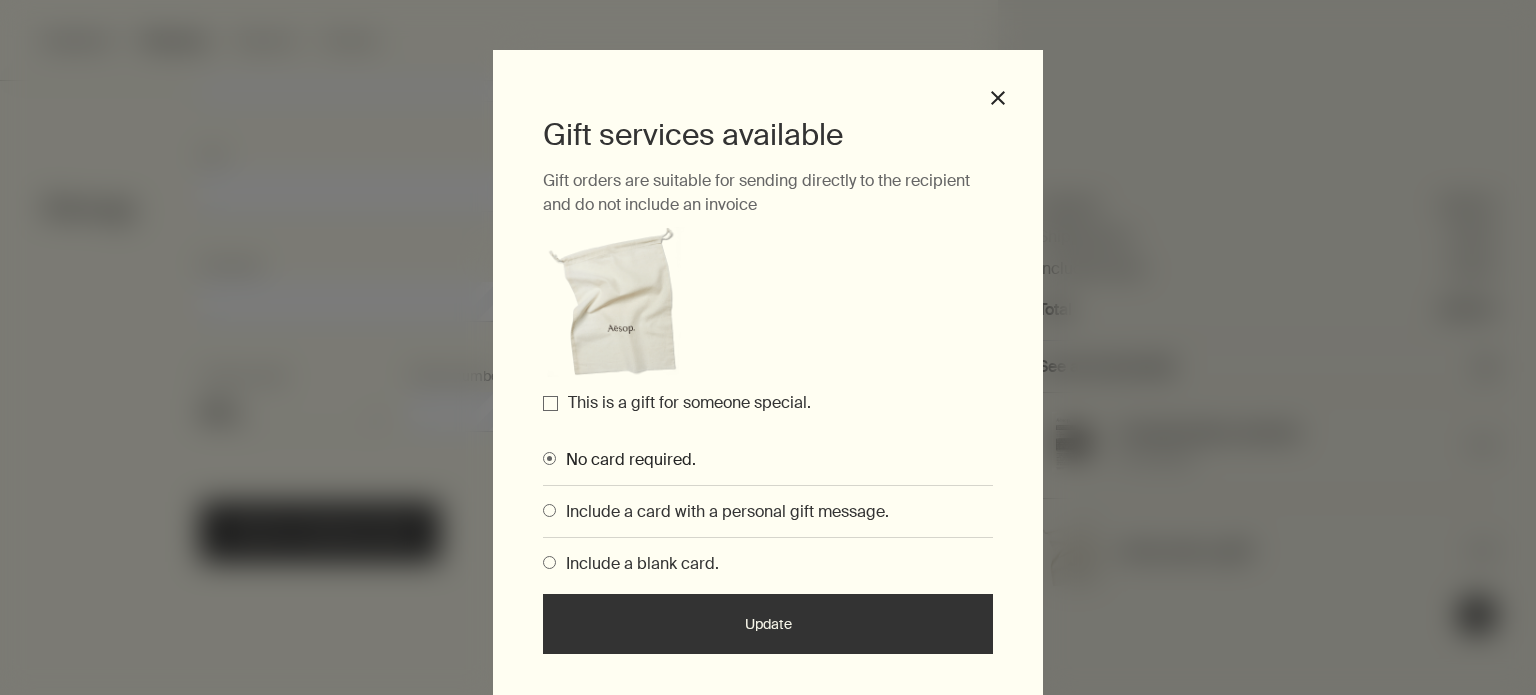 click on "Update" at bounding box center [768, 624] 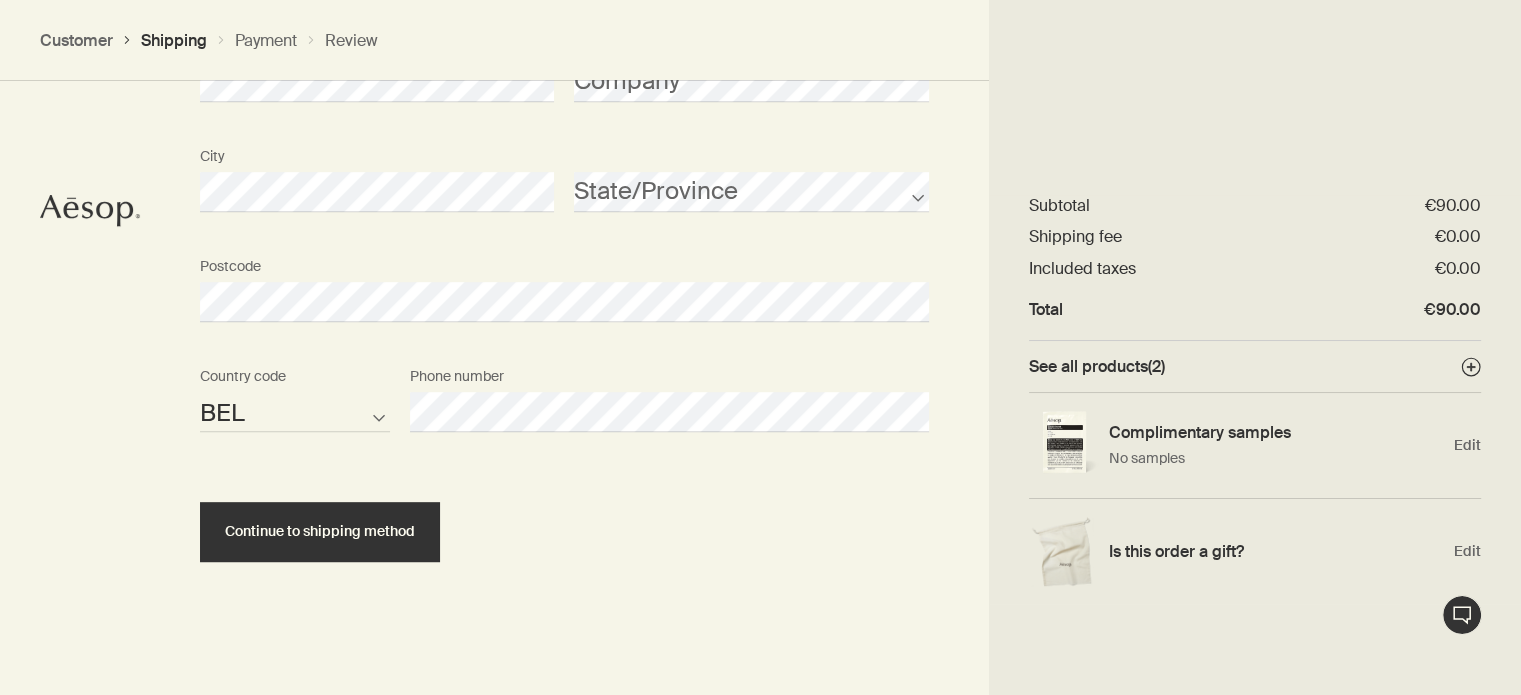 click on "[ORDER_SUMMARY] [CURRENCY][NUMBER] [CURRENCY][NUMBER] [CURRENCY][NUMBER] [CURRENCY][NUMBER] [PRODUCT_COUNT] [PRODUCT_ACTION] [PRODUCT_ACTION] [PRODUCT_ACTION]" at bounding box center [1255, 399] 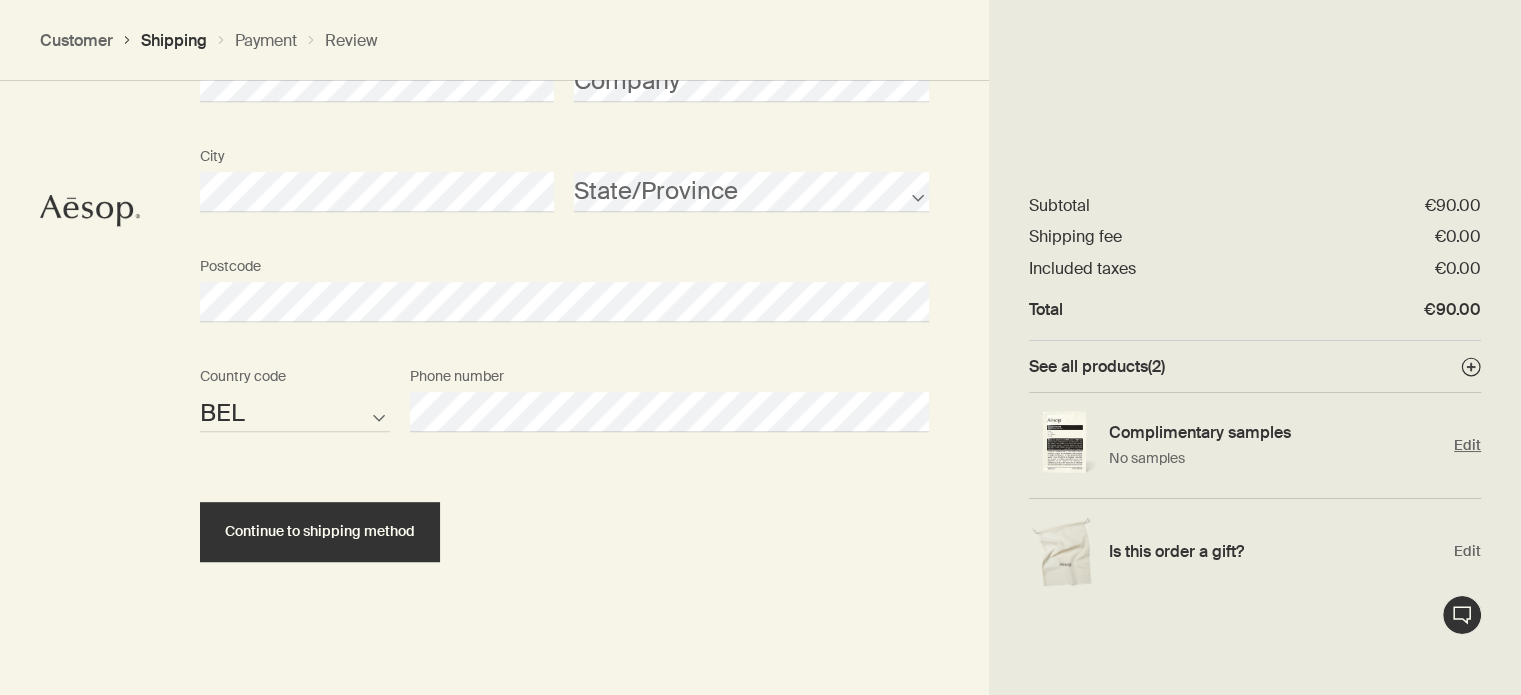 click on "Edit" at bounding box center [1467, 445] 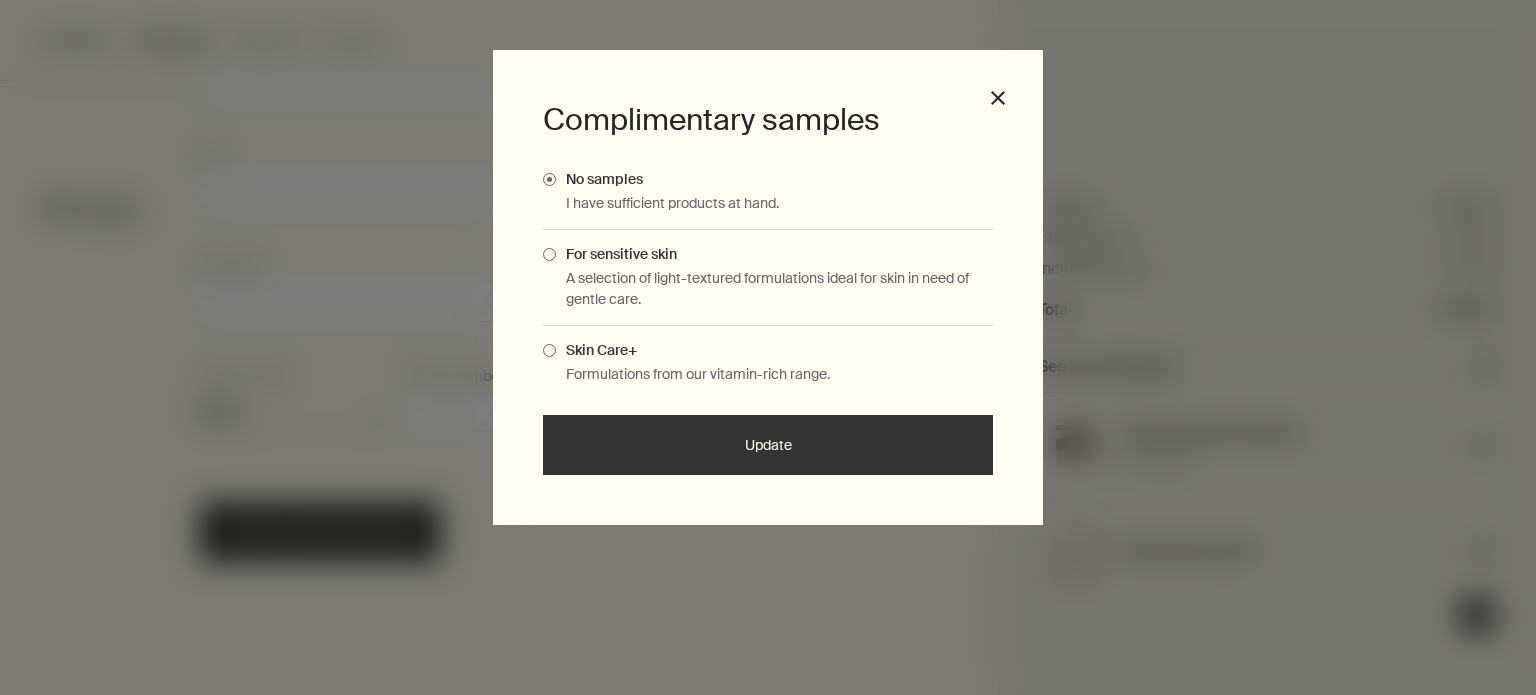 click on "For sensitive skin" at bounding box center (768, 254) 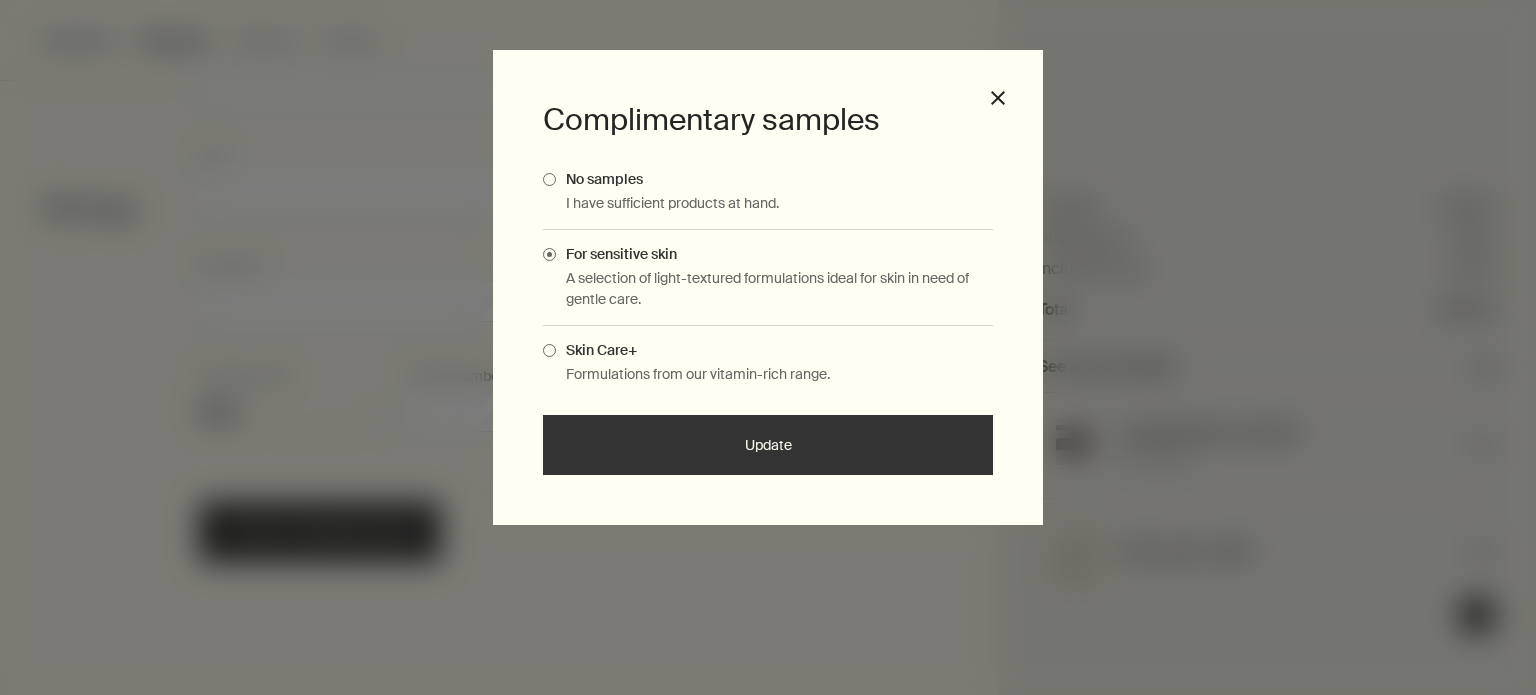 click on "Update" at bounding box center [768, 445] 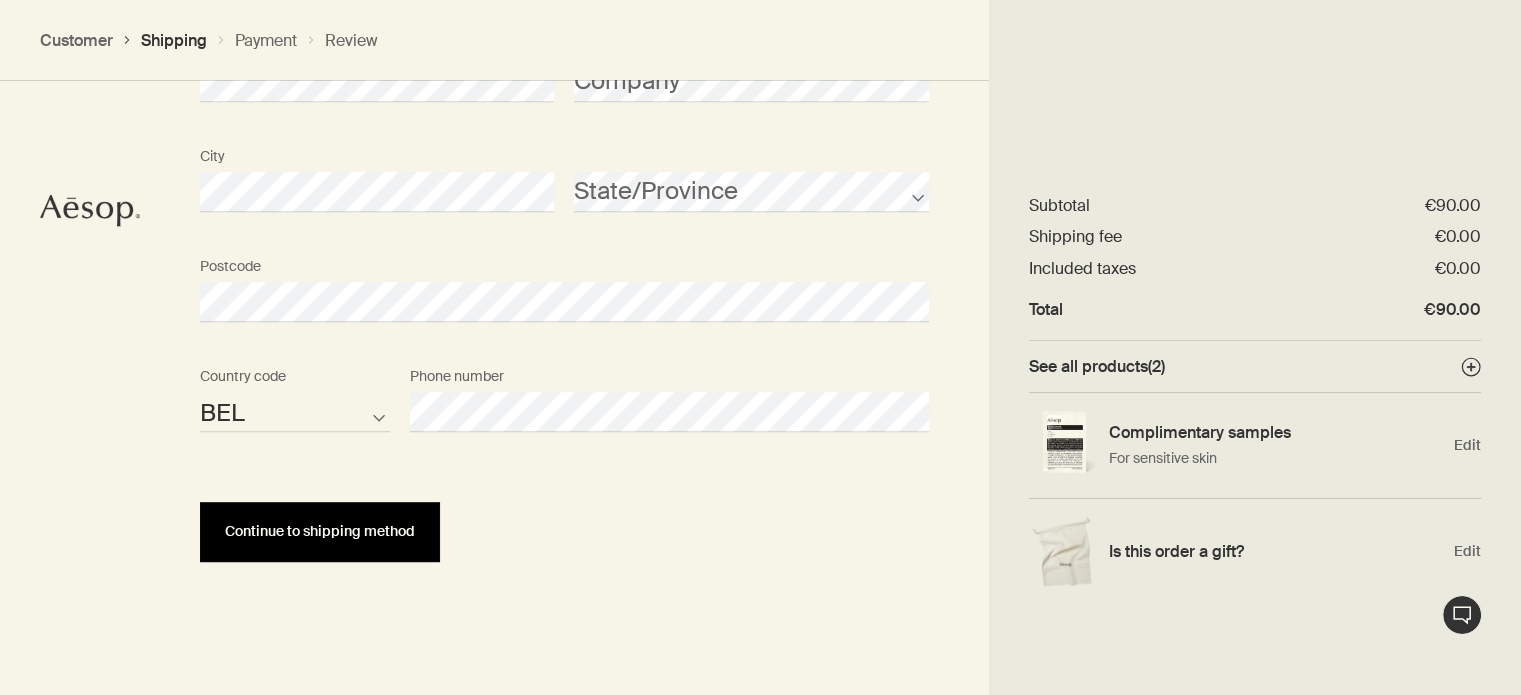 click on "Continue to shipping method" at bounding box center (320, 531) 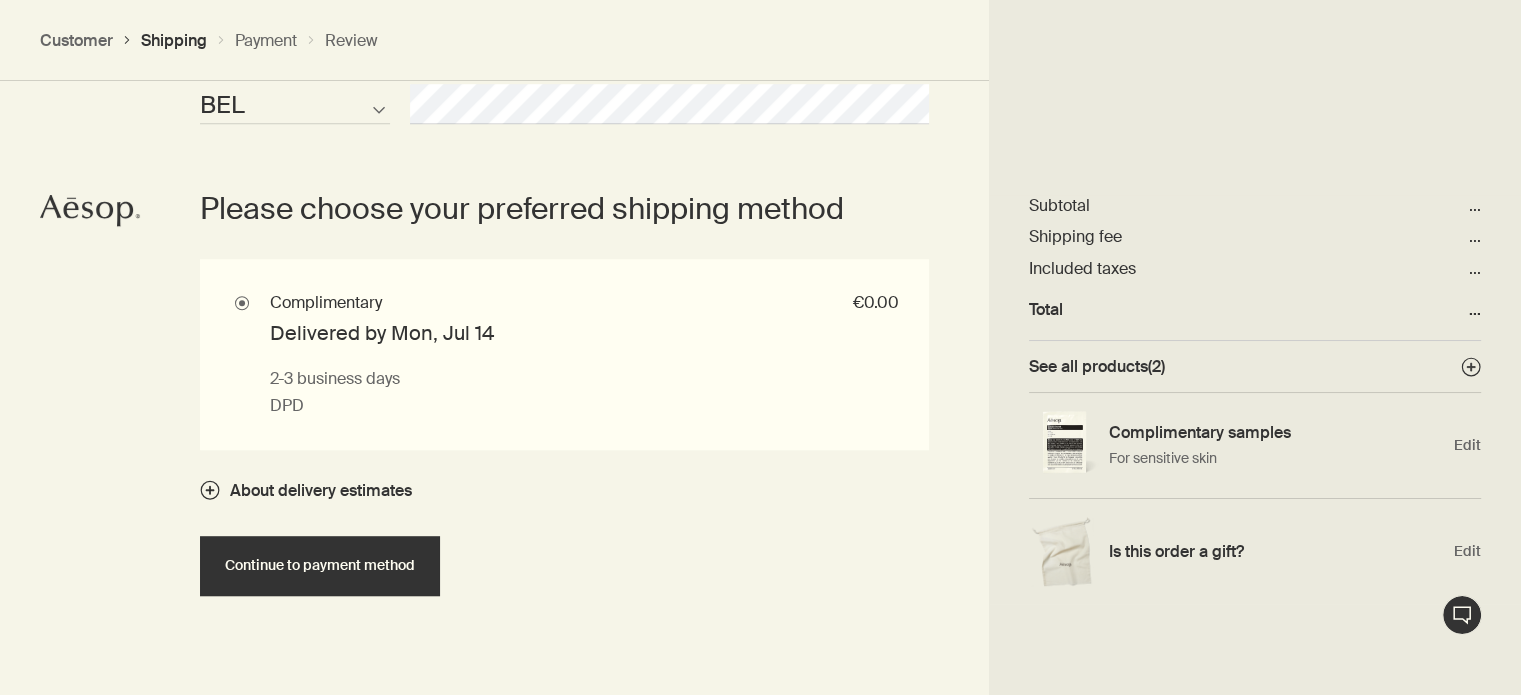 scroll, scrollTop: 1326, scrollLeft: 0, axis: vertical 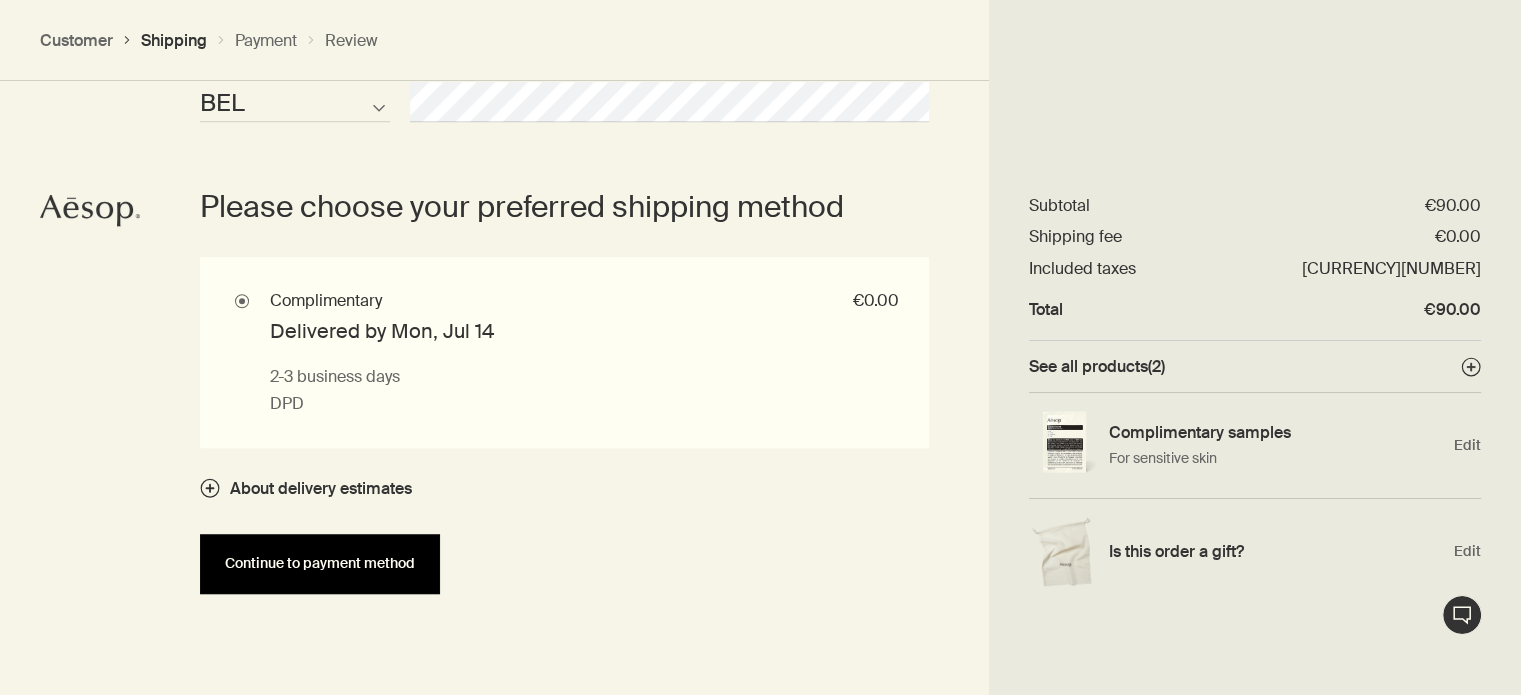 click on "Continue to payment method" at bounding box center [320, 563] 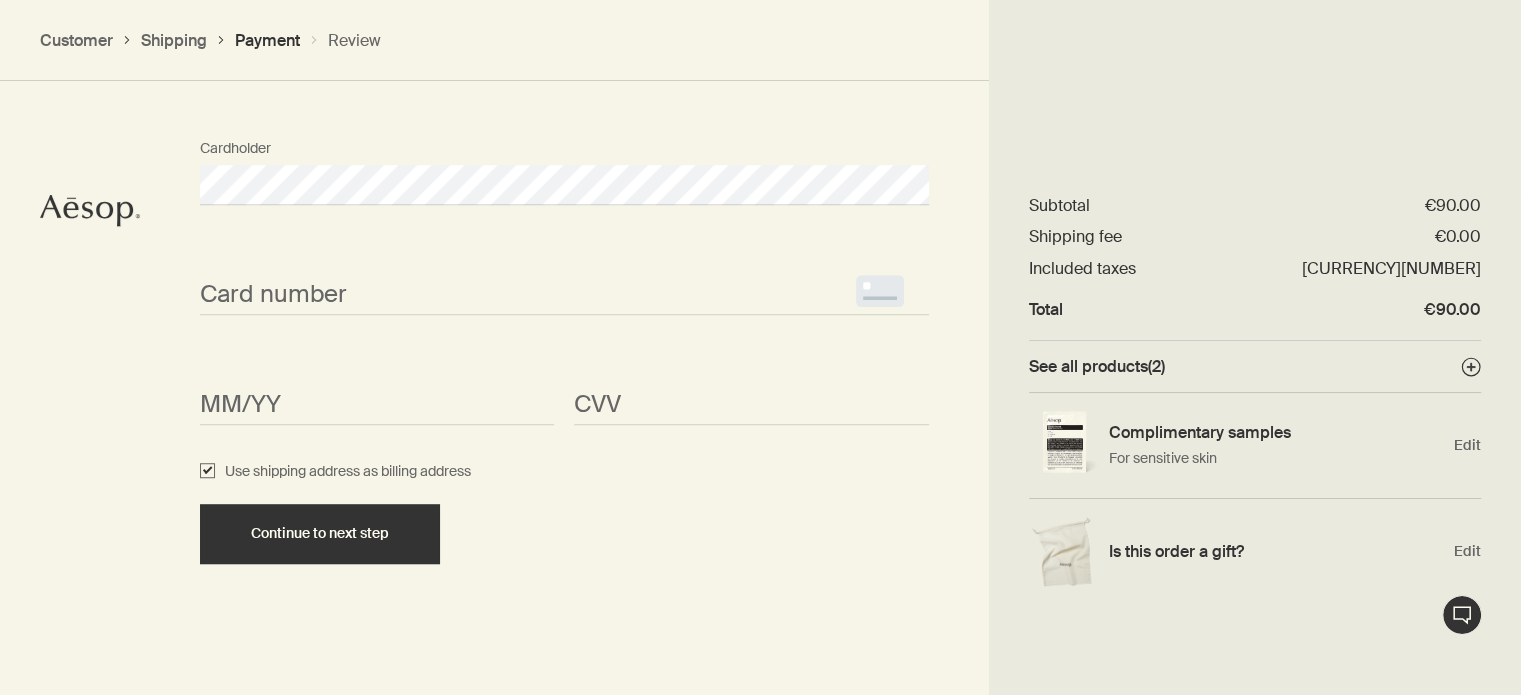 scroll, scrollTop: 1357, scrollLeft: 0, axis: vertical 